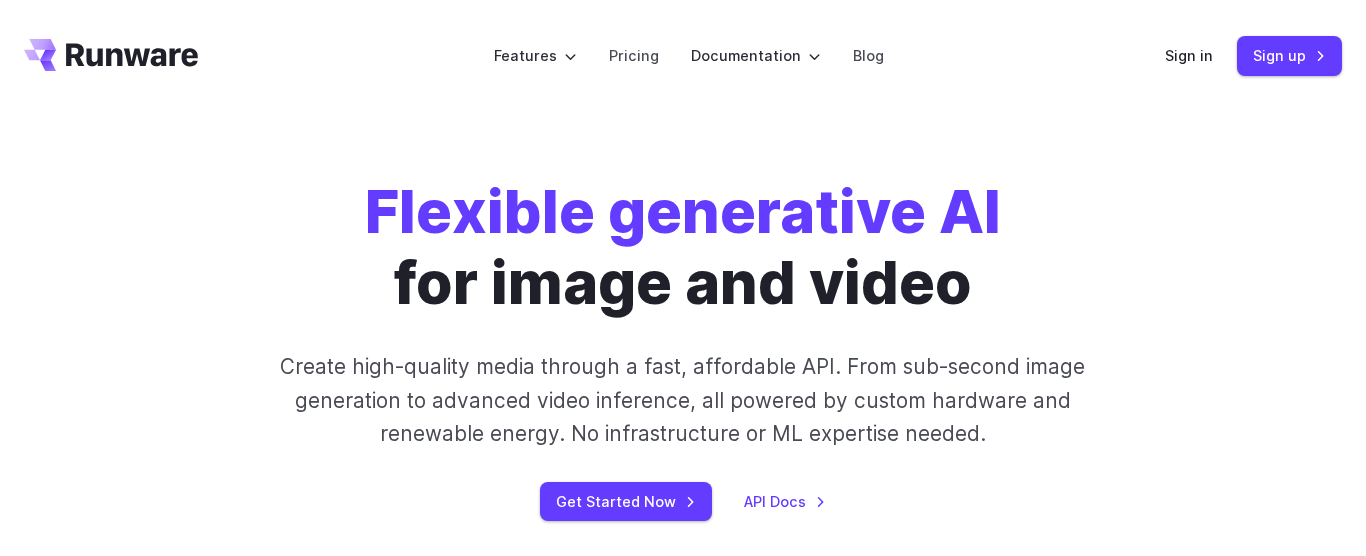 scroll, scrollTop: 0, scrollLeft: 0, axis: both 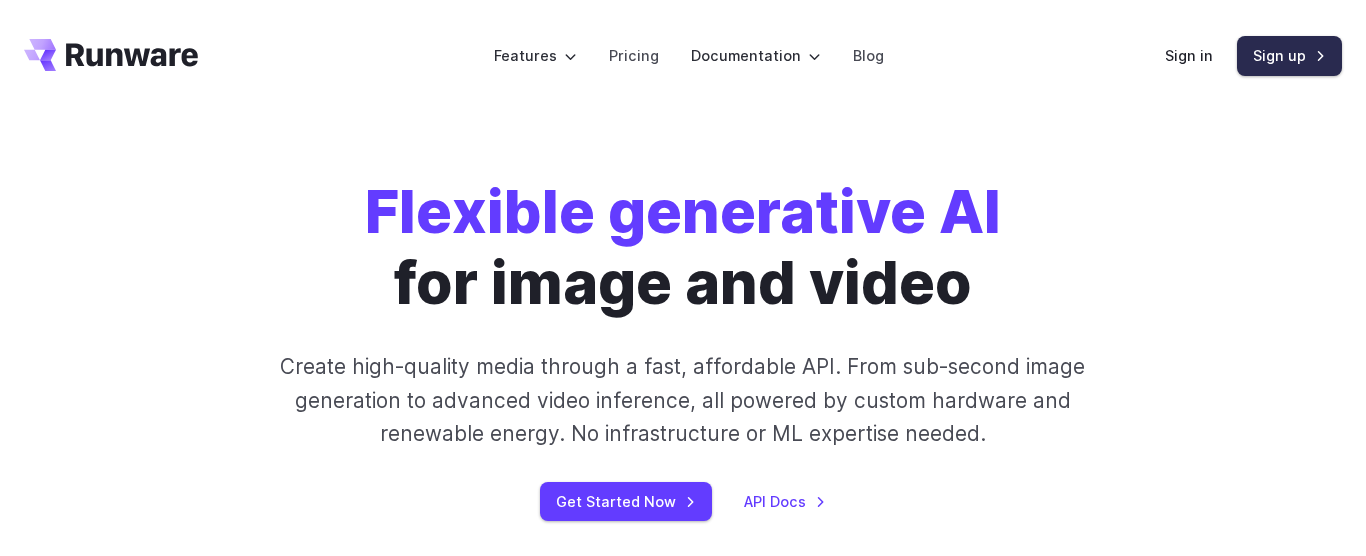 click on "Sign up" at bounding box center [1289, 55] 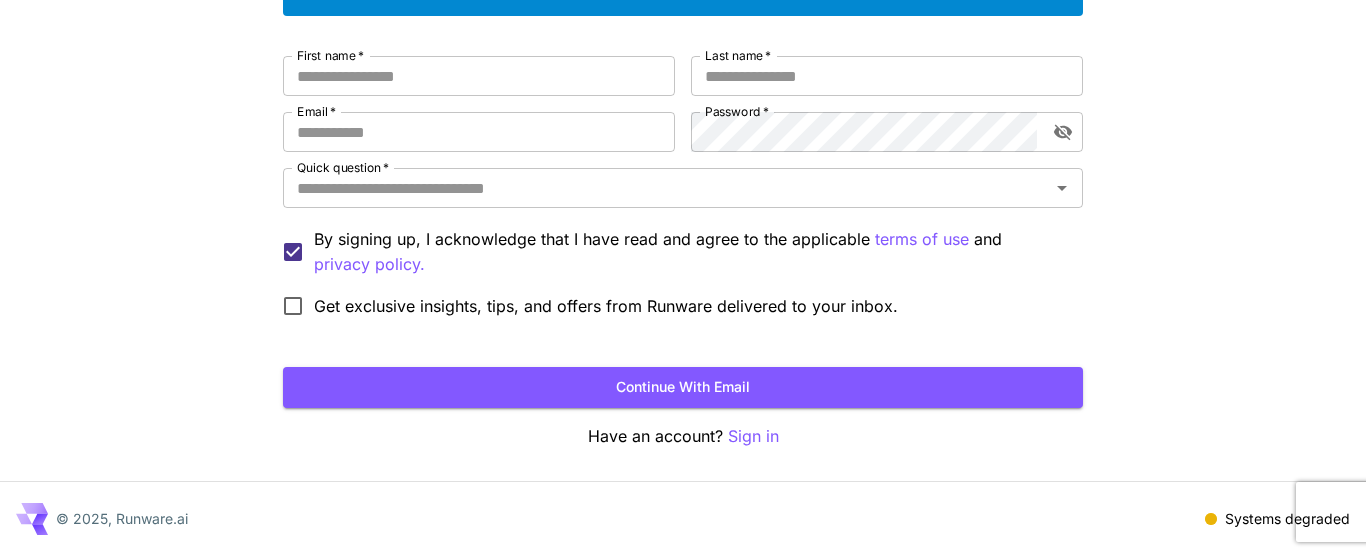 scroll, scrollTop: 83, scrollLeft: 0, axis: vertical 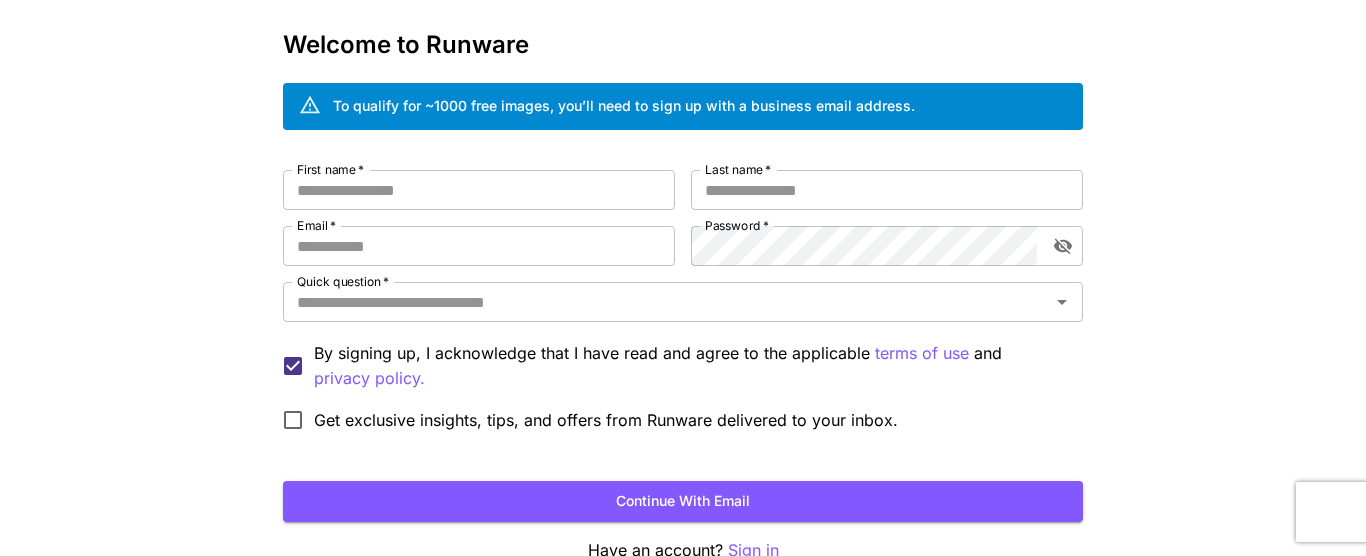 drag, startPoint x: 908, startPoint y: 351, endPoint x: 1153, endPoint y: 393, distance: 248.57393 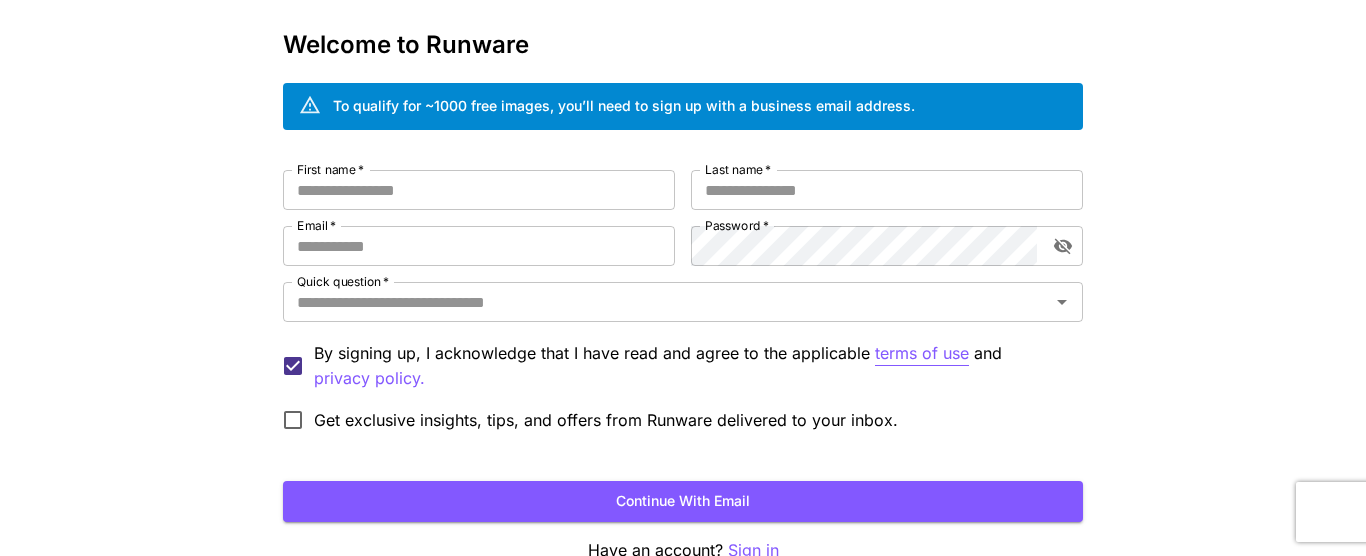 click on "terms of use" at bounding box center (922, 353) 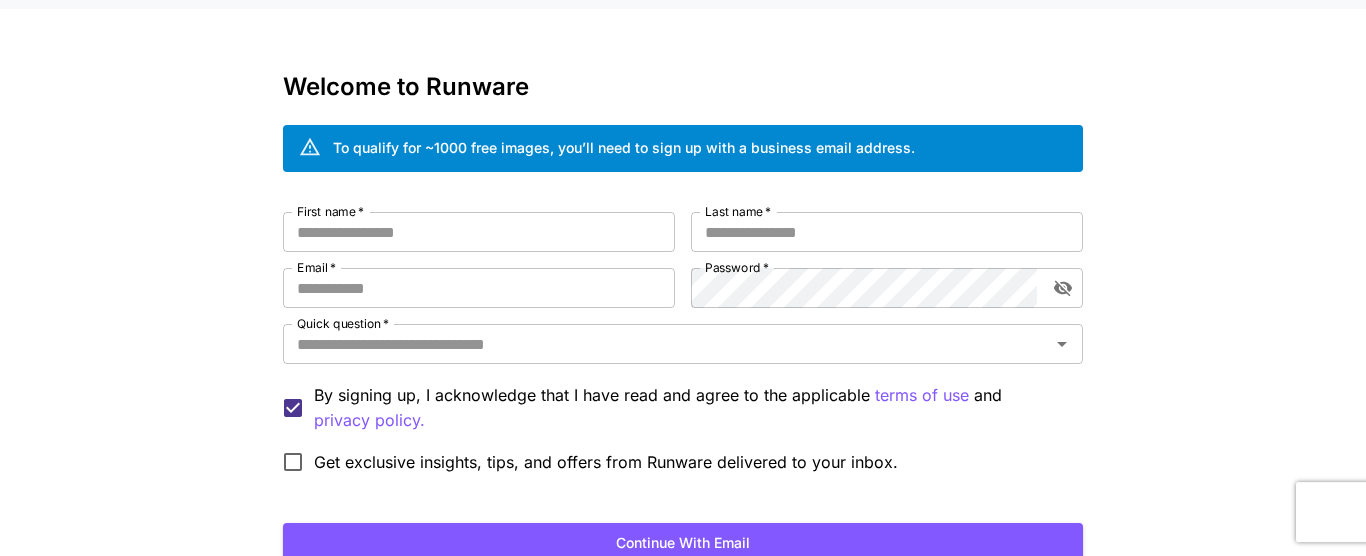 scroll, scrollTop: 0, scrollLeft: 0, axis: both 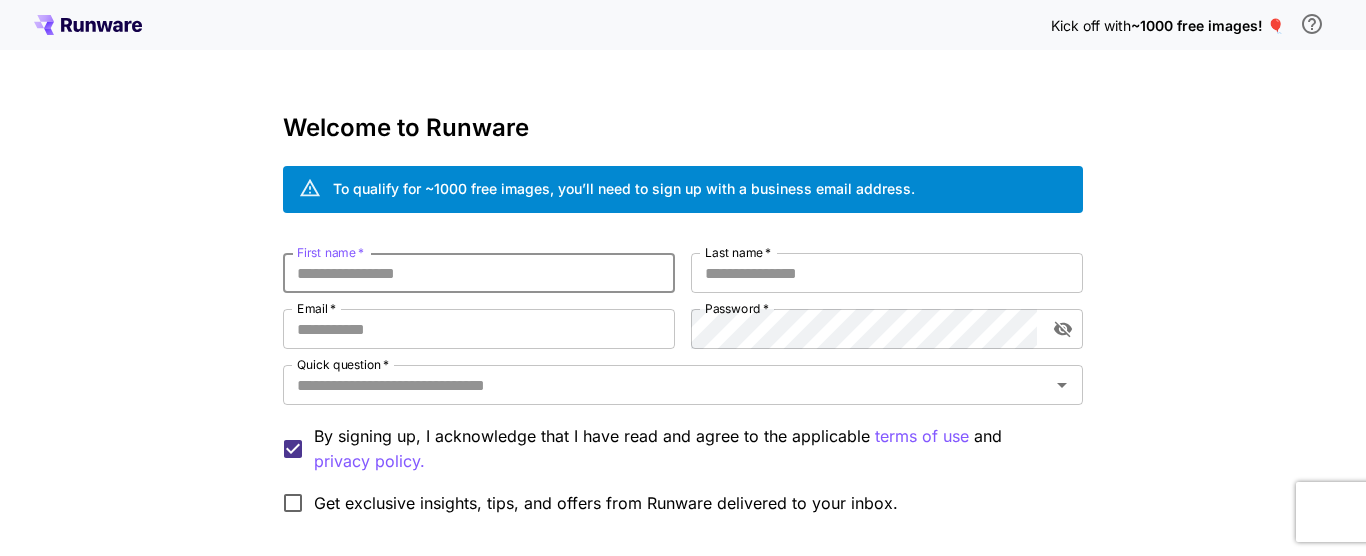 click on "First name   *" at bounding box center (479, 273) 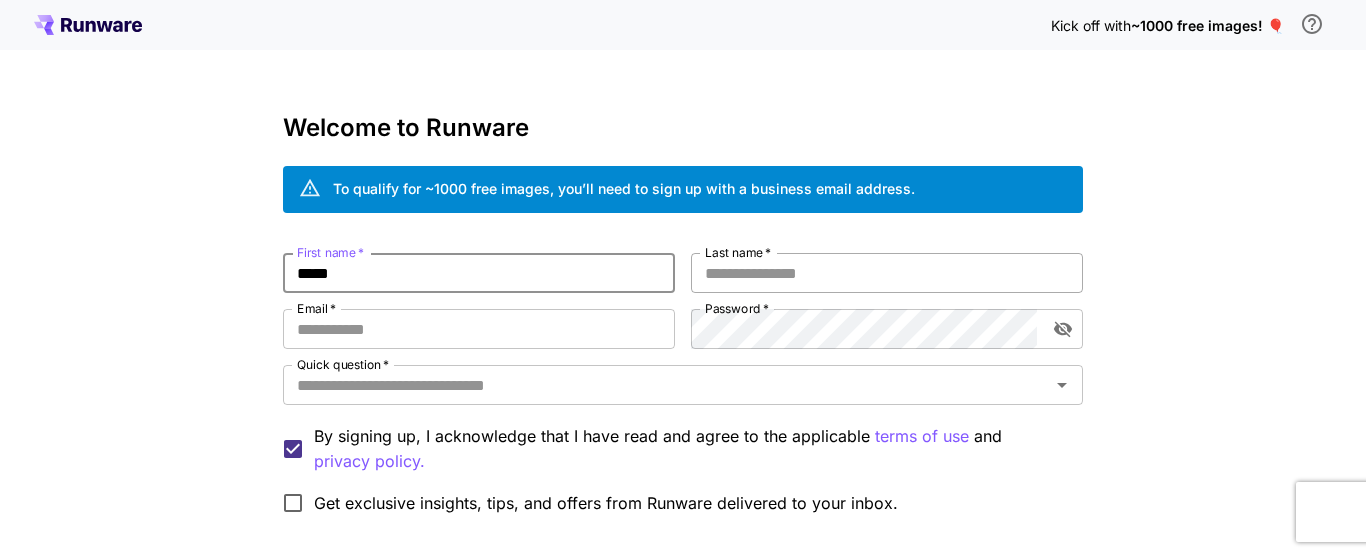 type on "*****" 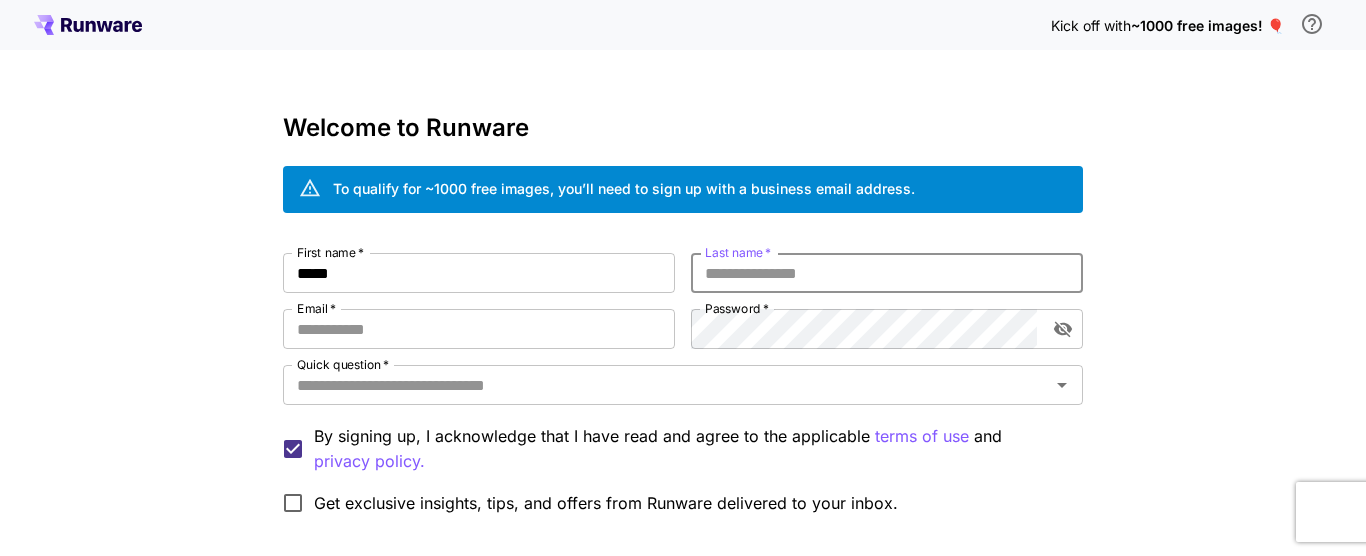 click on "Last name   *" at bounding box center [887, 273] 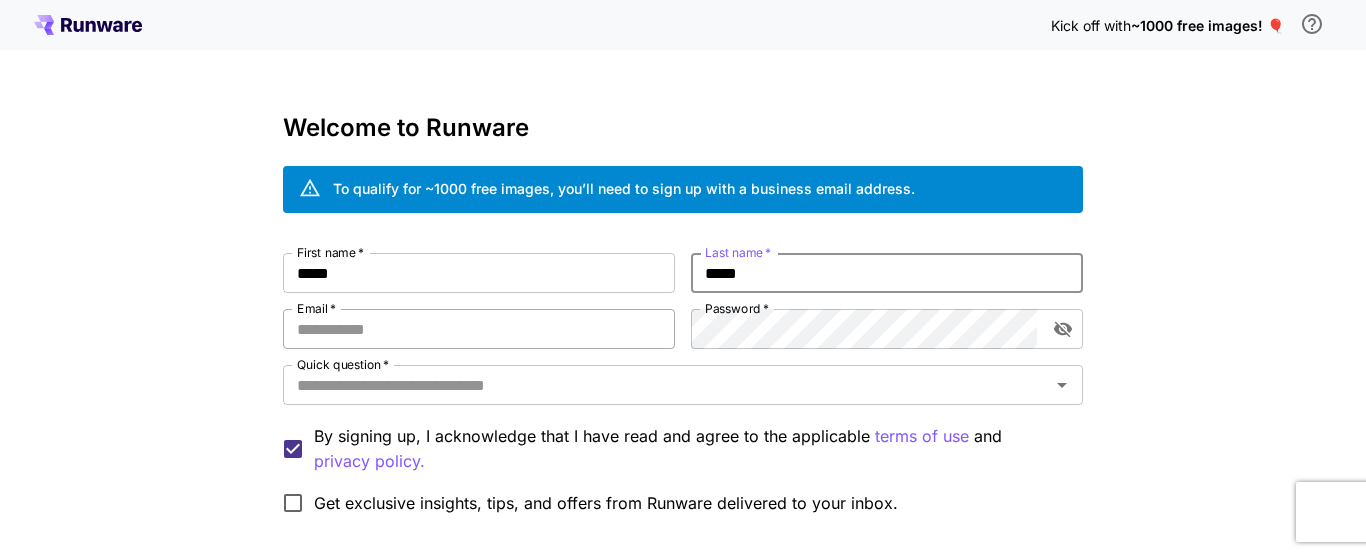 type on "*****" 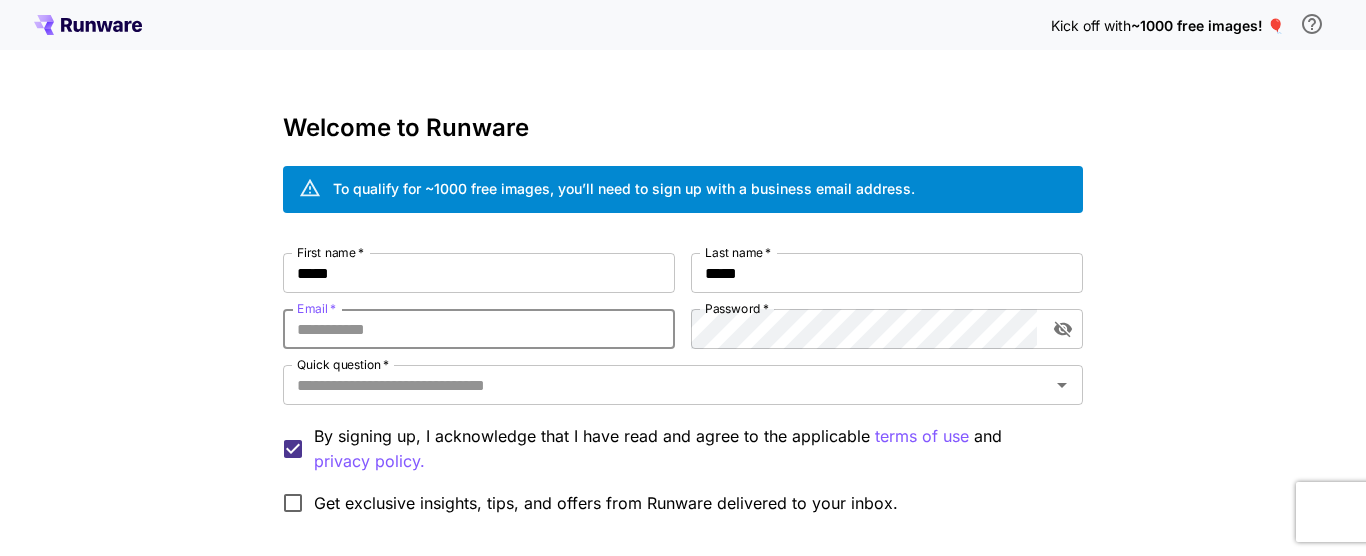click on "Email   *" at bounding box center [479, 329] 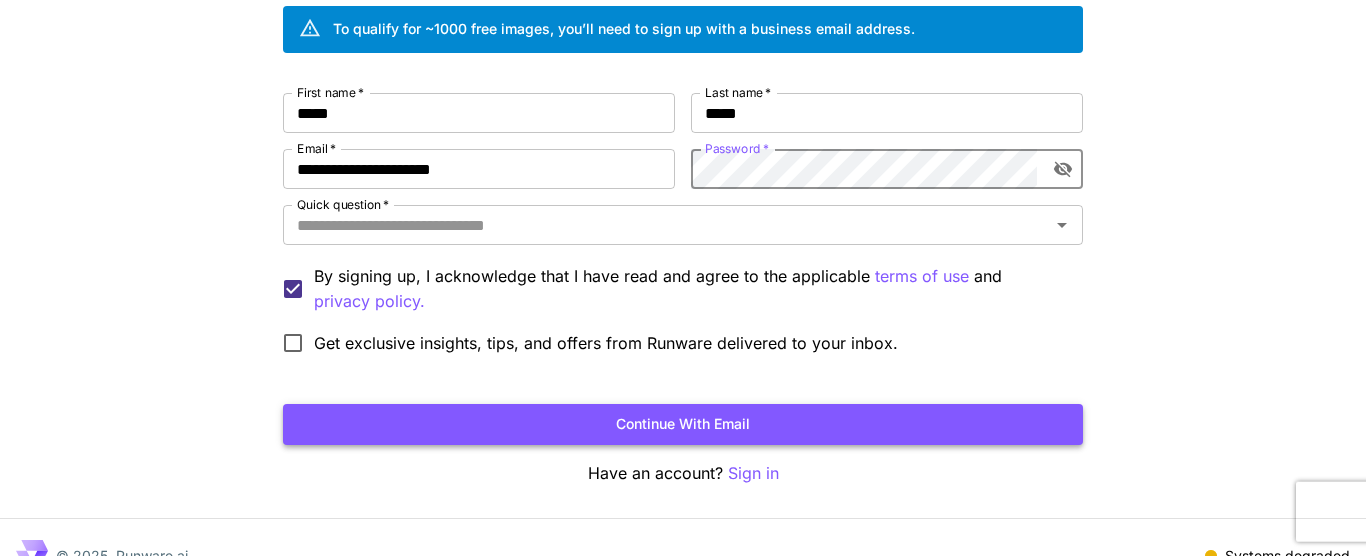 scroll, scrollTop: 197, scrollLeft: 0, axis: vertical 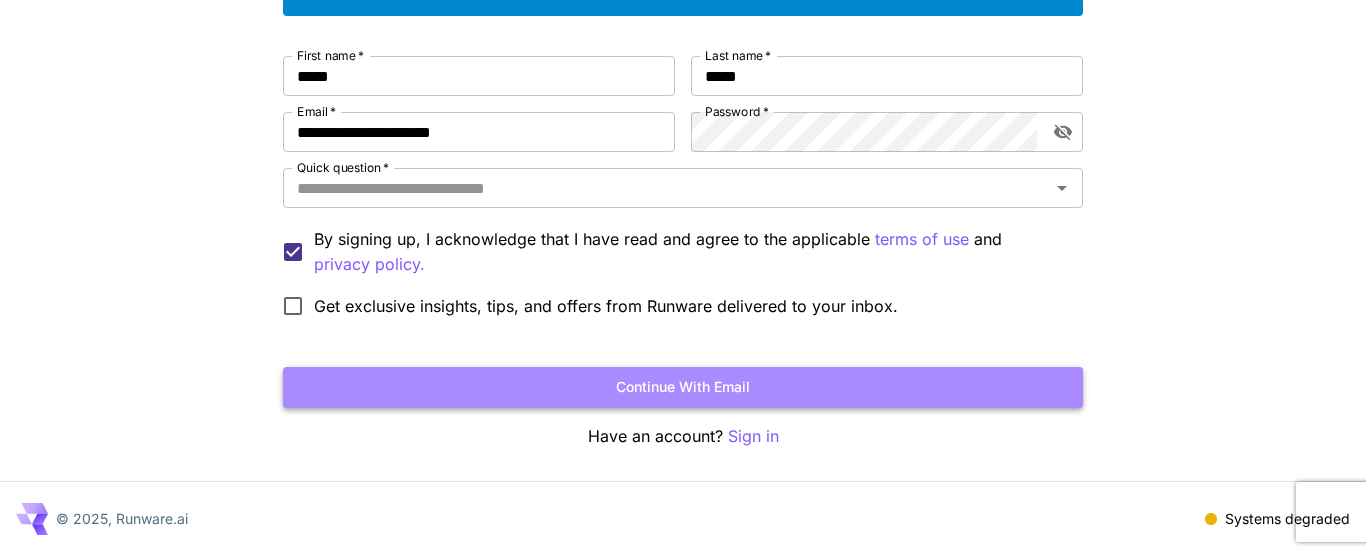 click on "Continue with email" at bounding box center (683, 387) 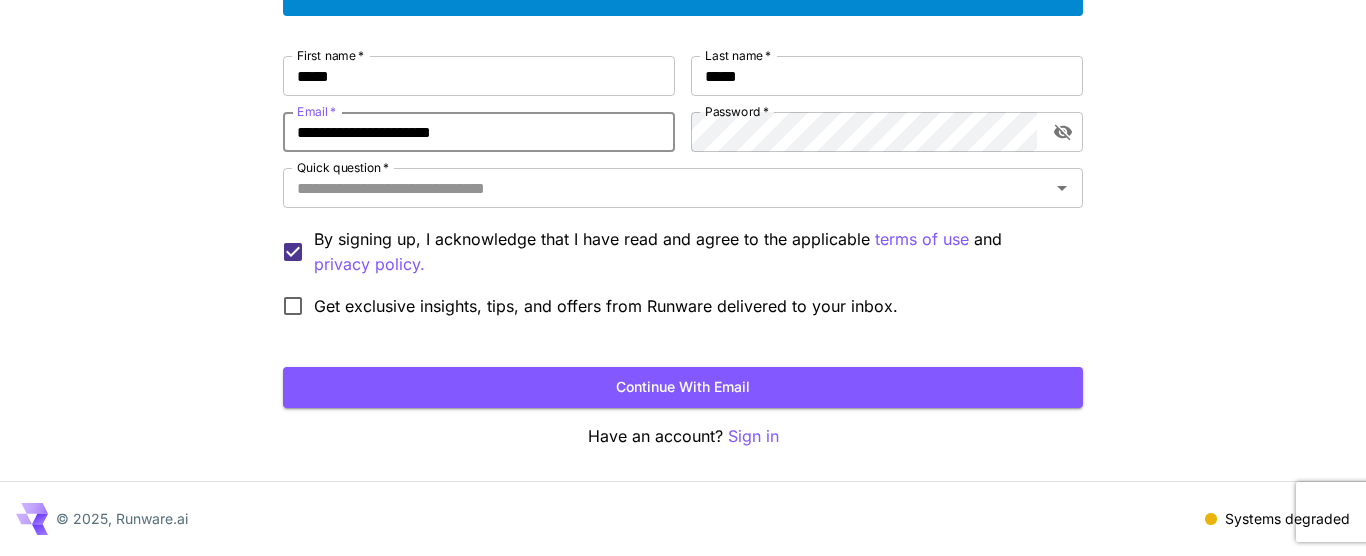 click on "**********" at bounding box center (479, 132) 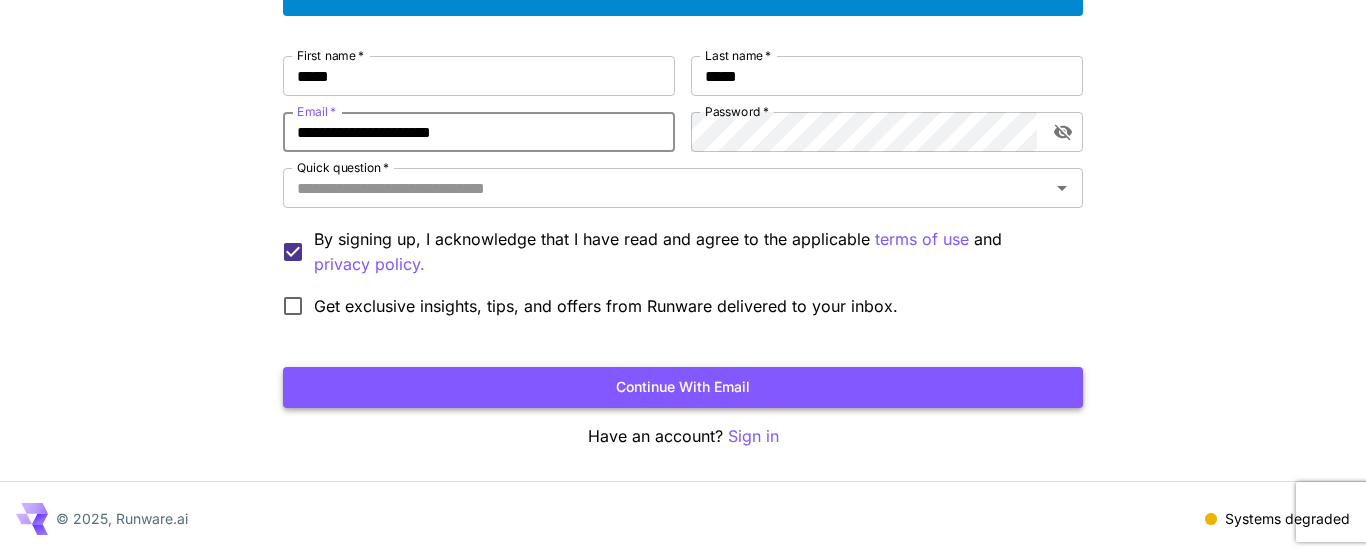 type on "**********" 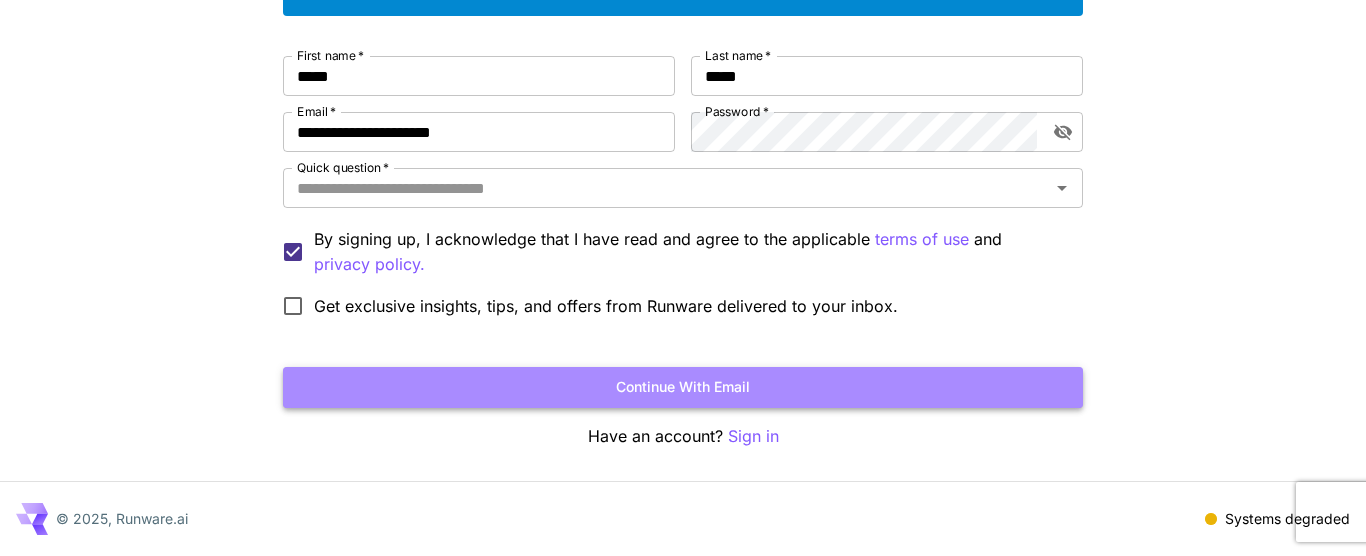 click on "Continue with email" at bounding box center (683, 387) 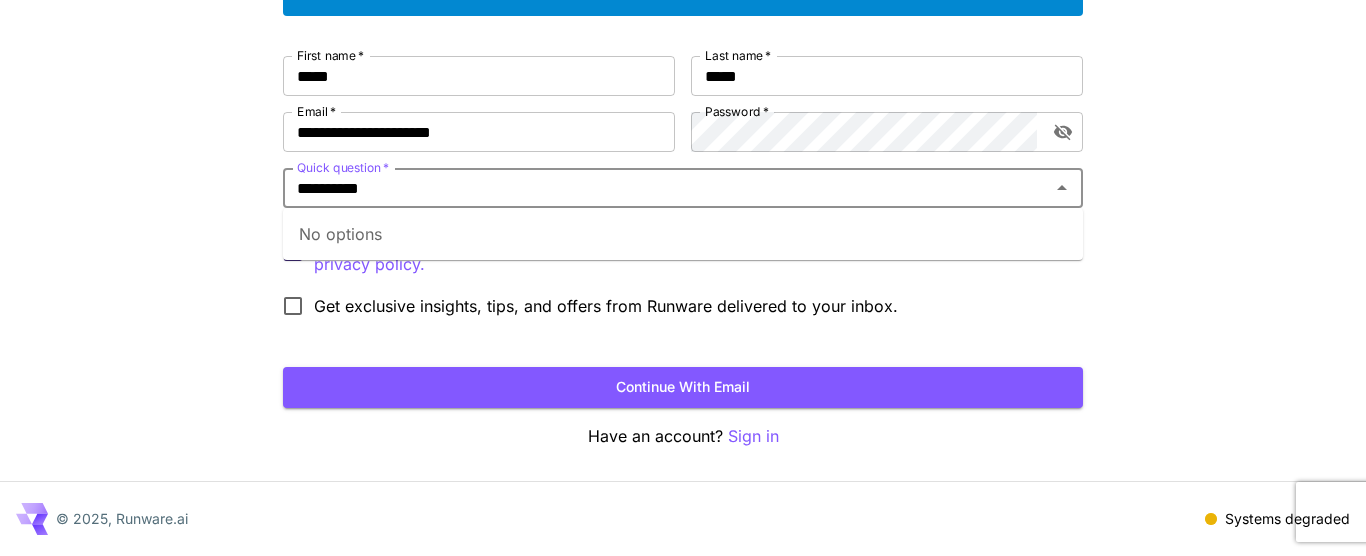 type on "**********" 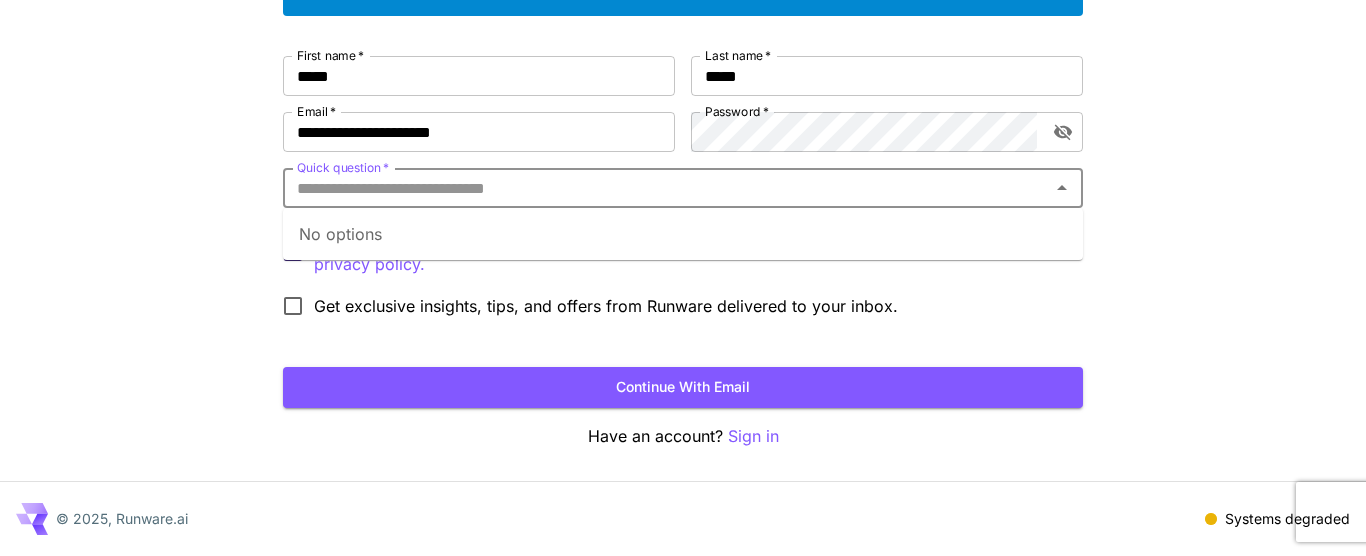 click on "**********" at bounding box center (683, 179) 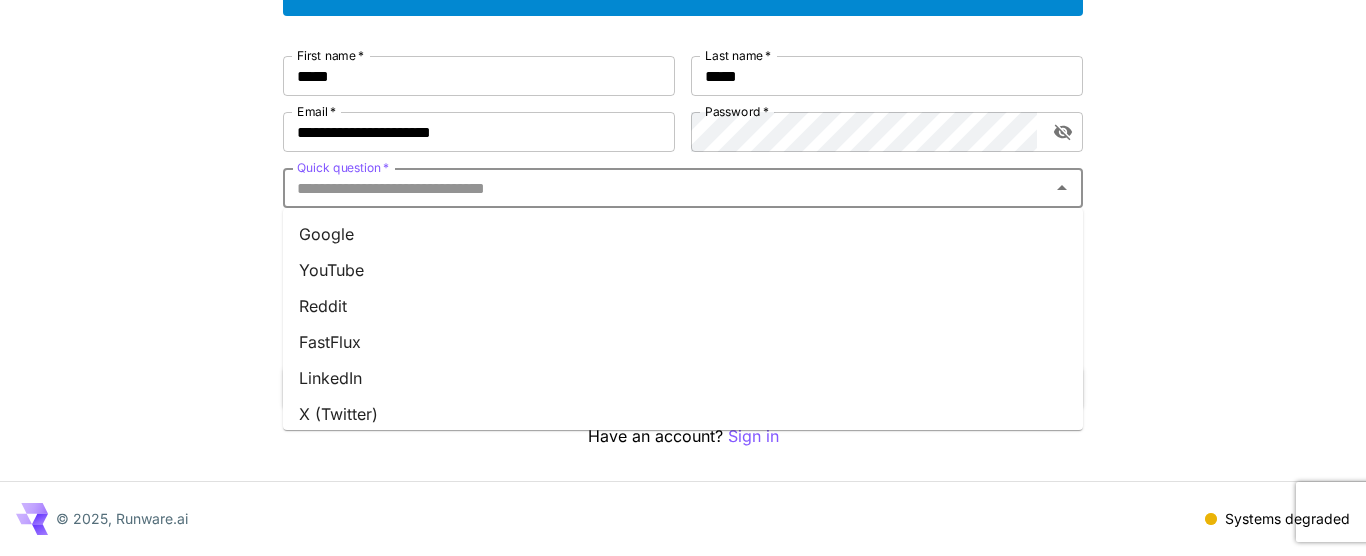 click on "Quick question   *" at bounding box center [666, 188] 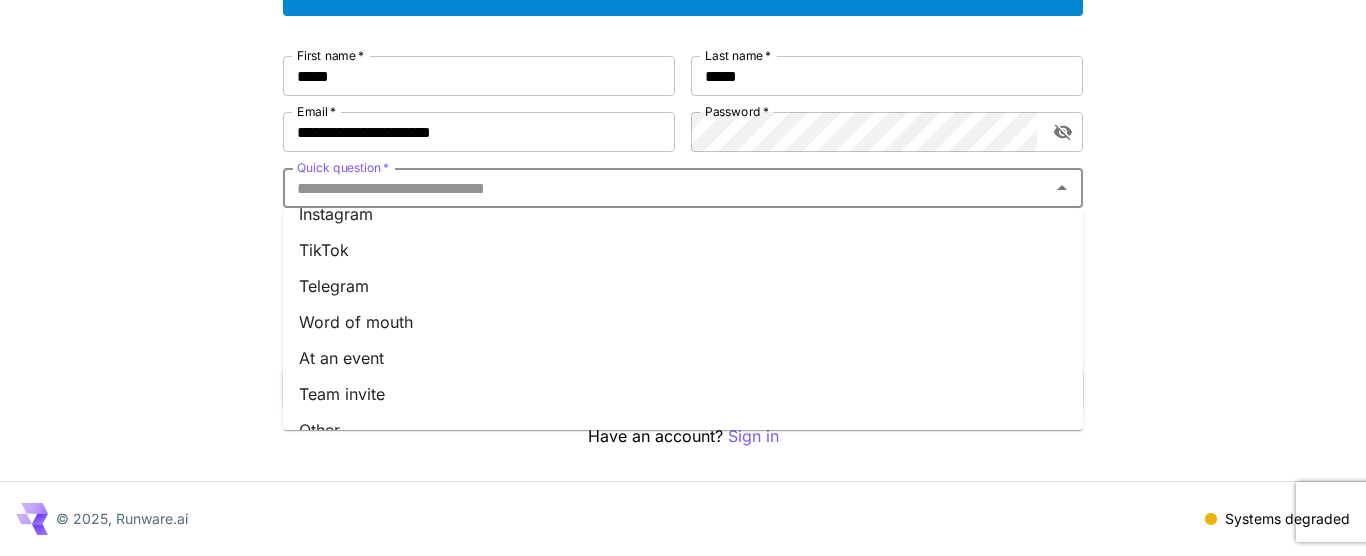 scroll, scrollTop: 334, scrollLeft: 0, axis: vertical 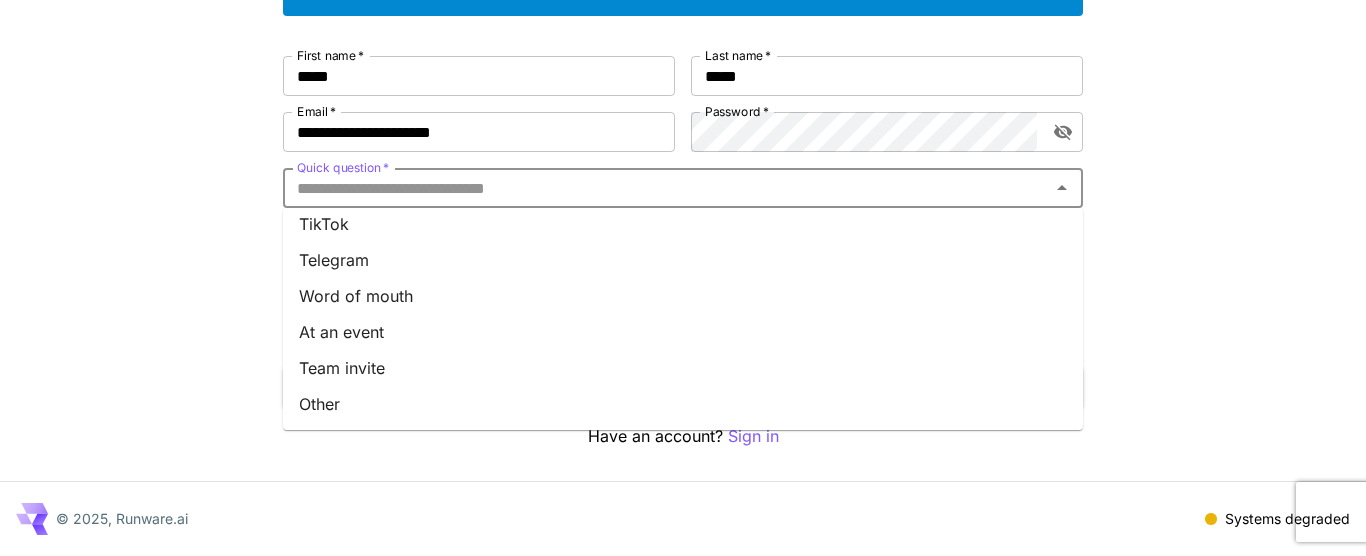 click on "Other" at bounding box center [683, 404] 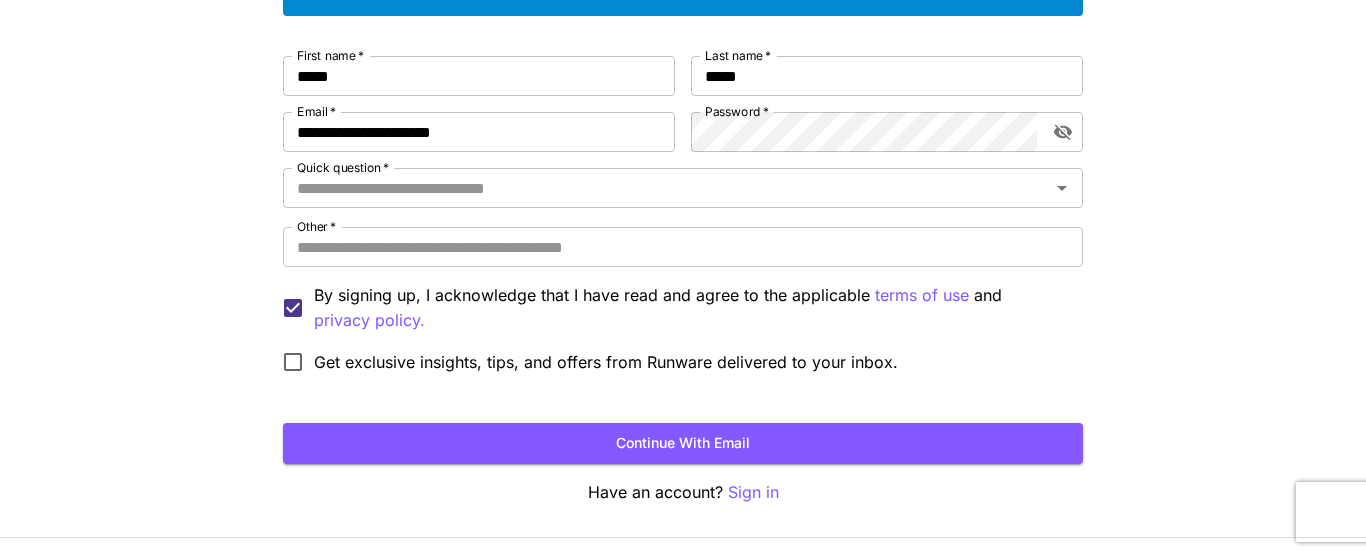 type on "*****" 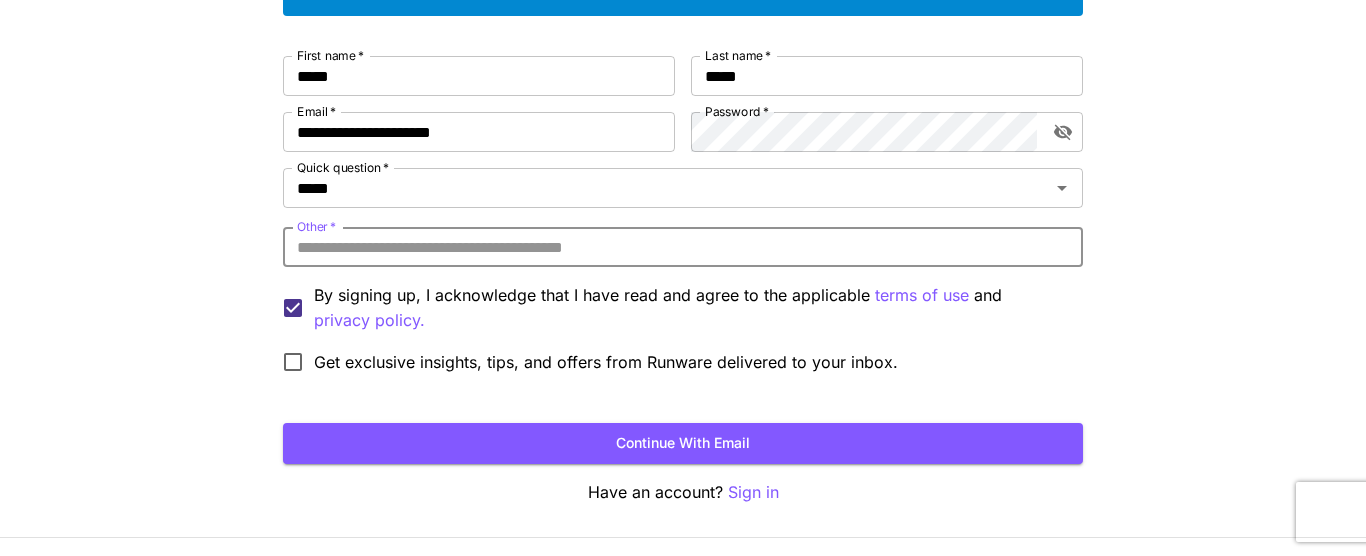 click on "Other   *" at bounding box center (683, 247) 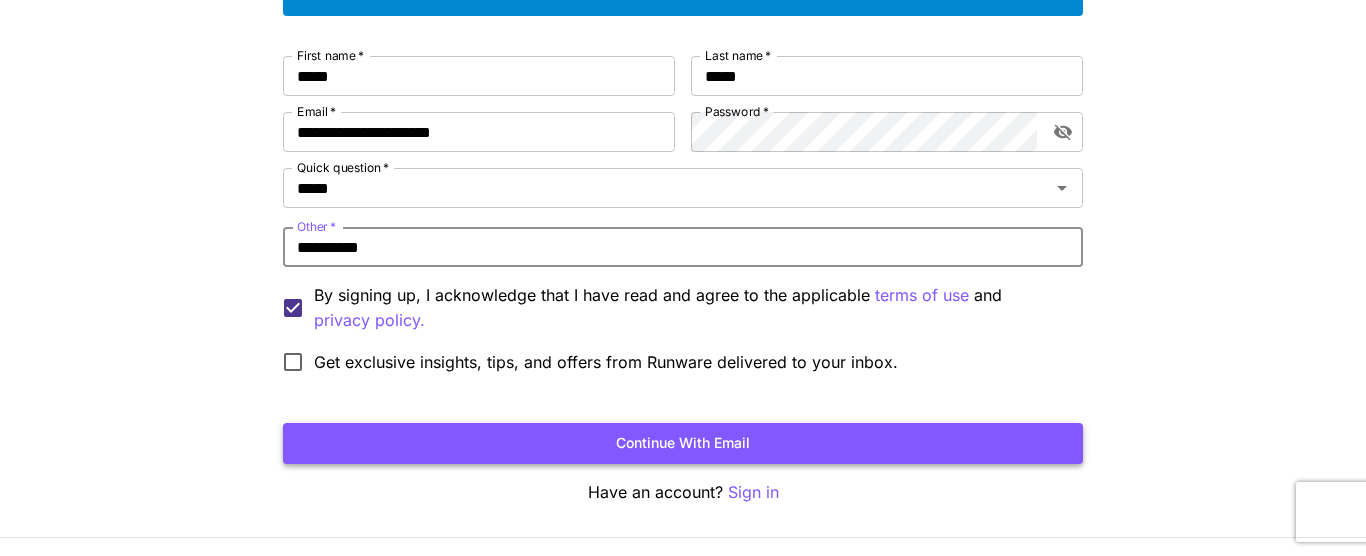 type on "**********" 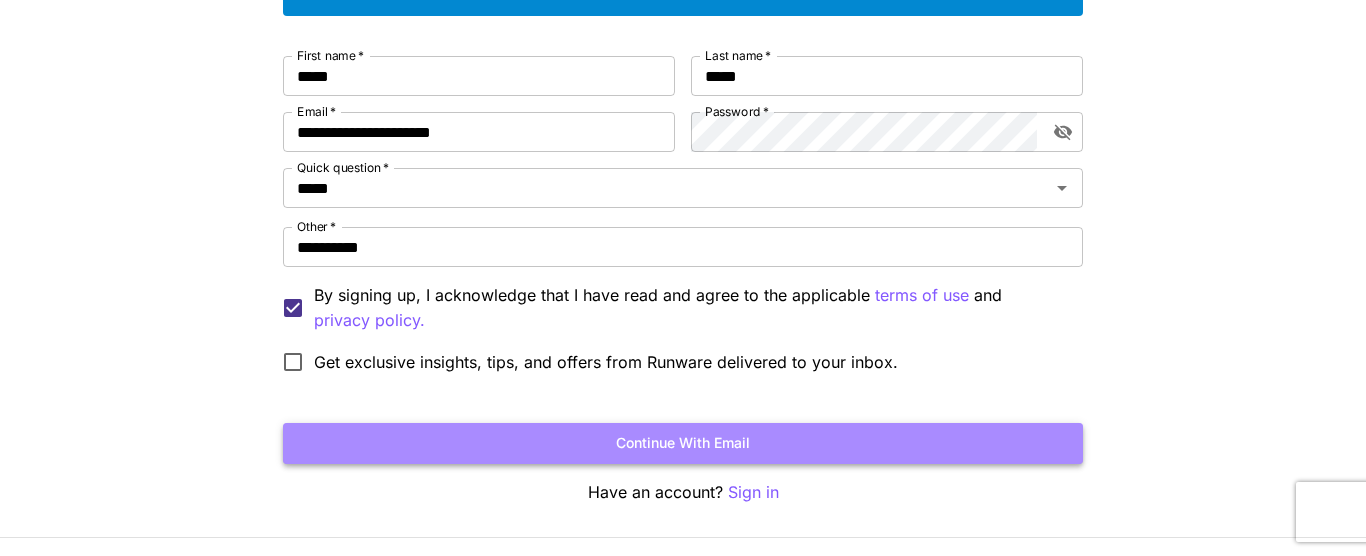 click on "Continue with email" at bounding box center (683, 443) 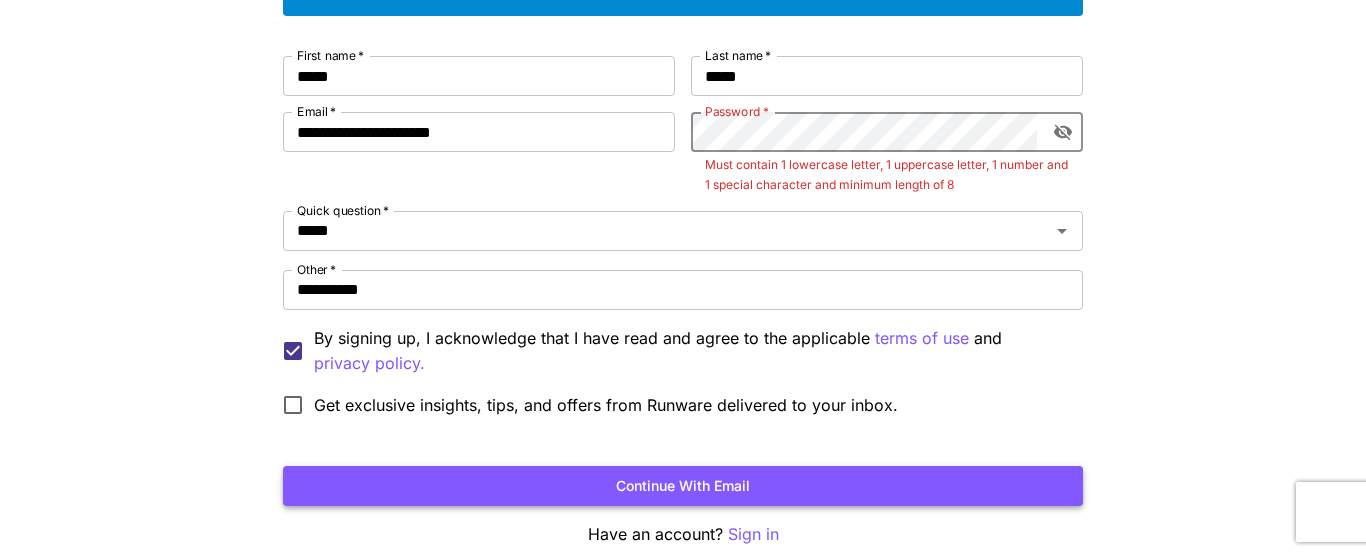 click on "Continue with email" at bounding box center [683, 486] 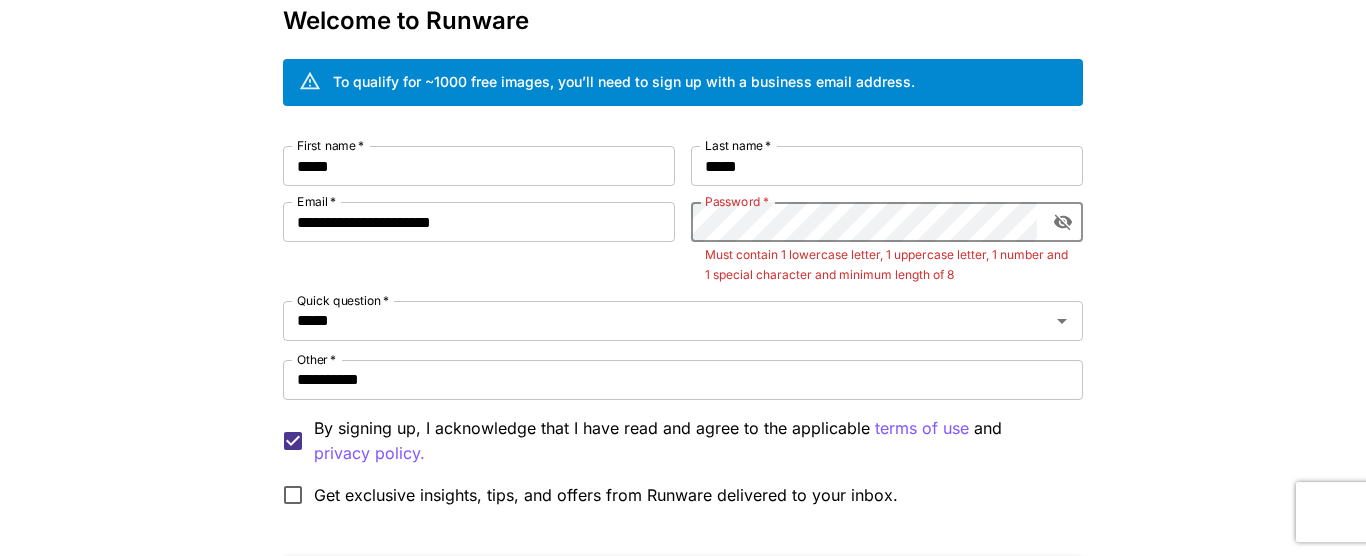 scroll, scrollTop: 0, scrollLeft: 0, axis: both 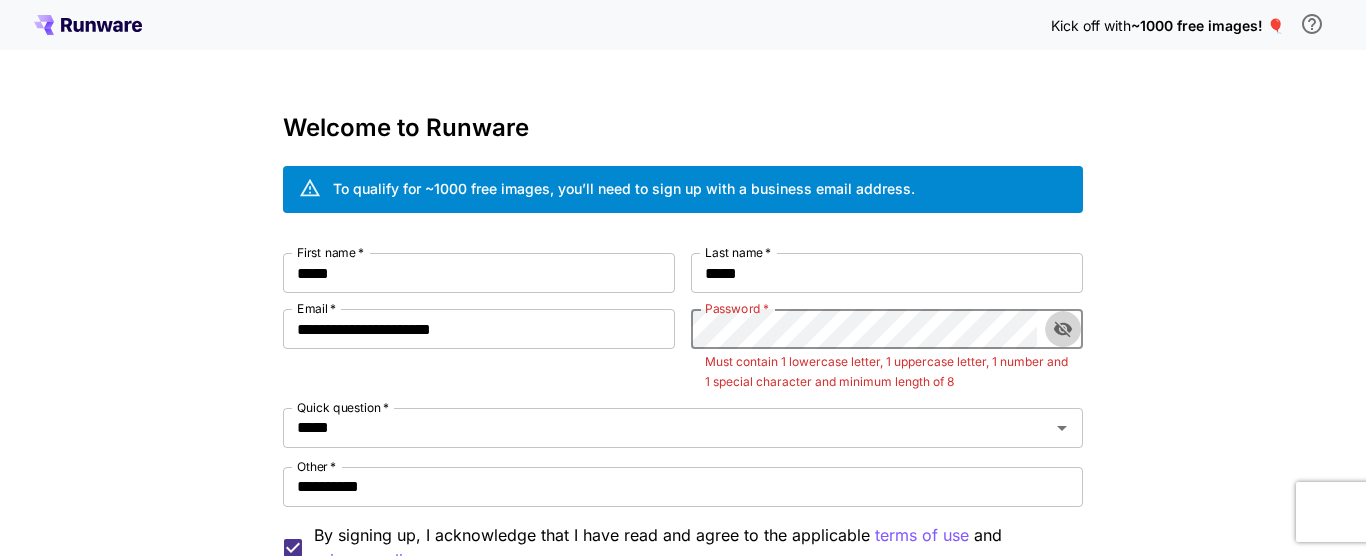 click at bounding box center [1063, 329] 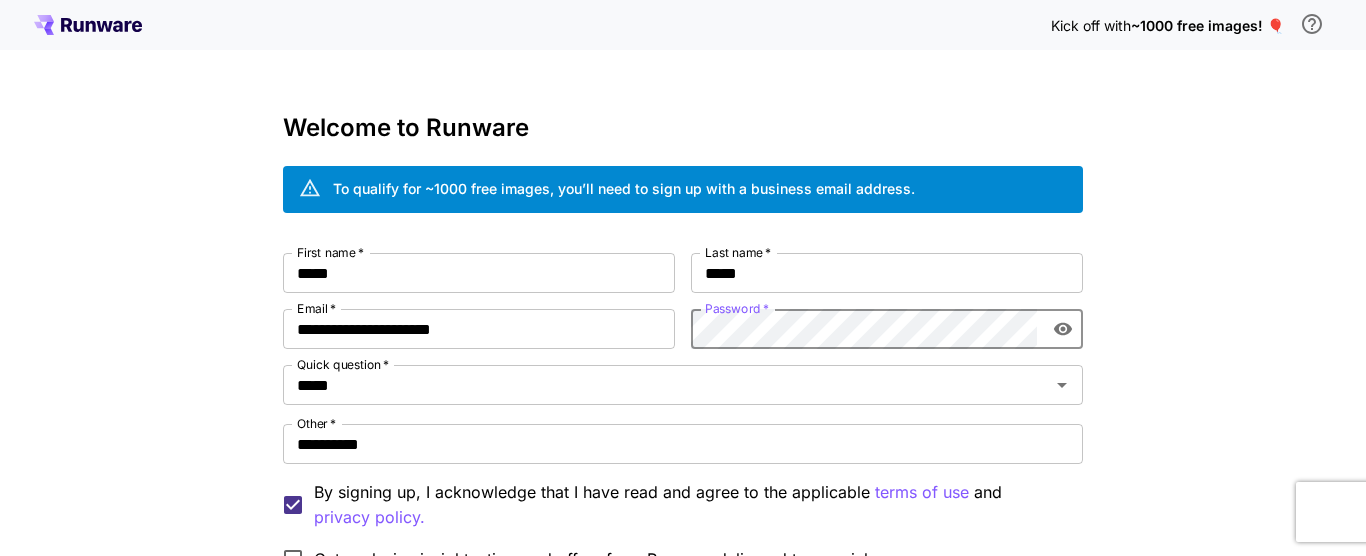 scroll, scrollTop: 253, scrollLeft: 0, axis: vertical 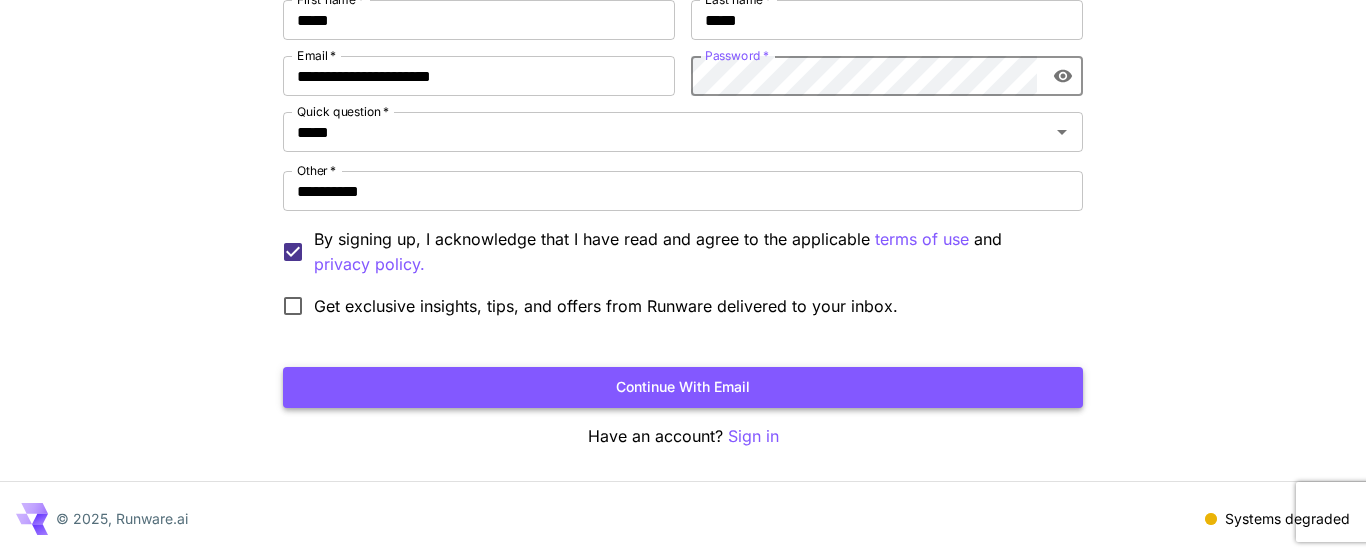 click on "Continue with email" at bounding box center (683, 387) 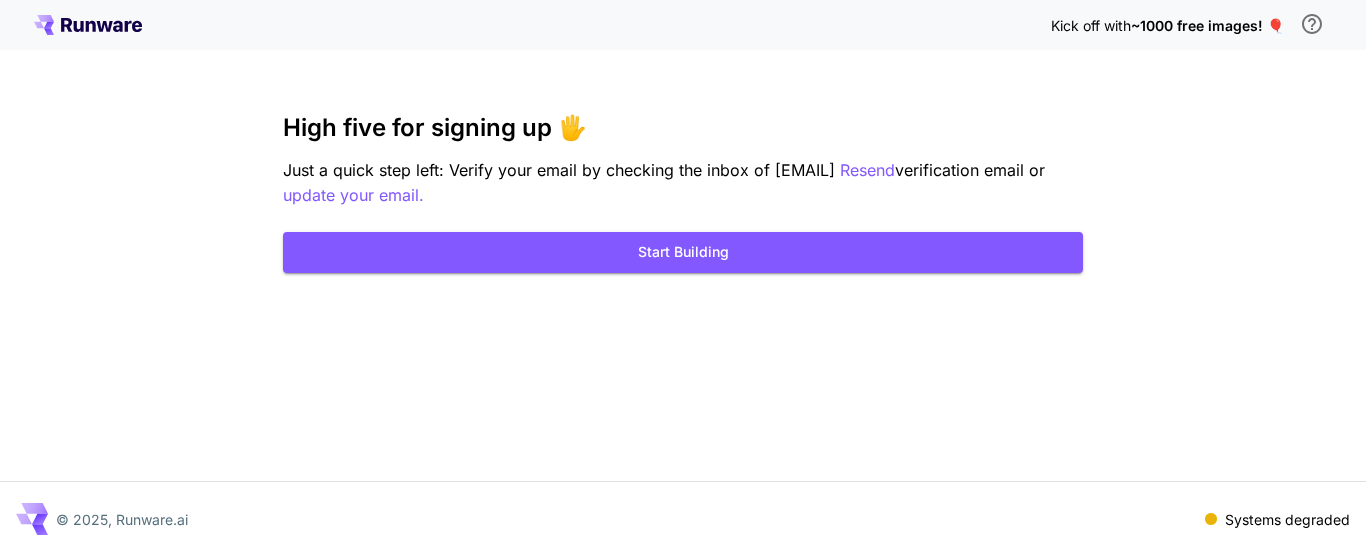 scroll, scrollTop: 0, scrollLeft: 0, axis: both 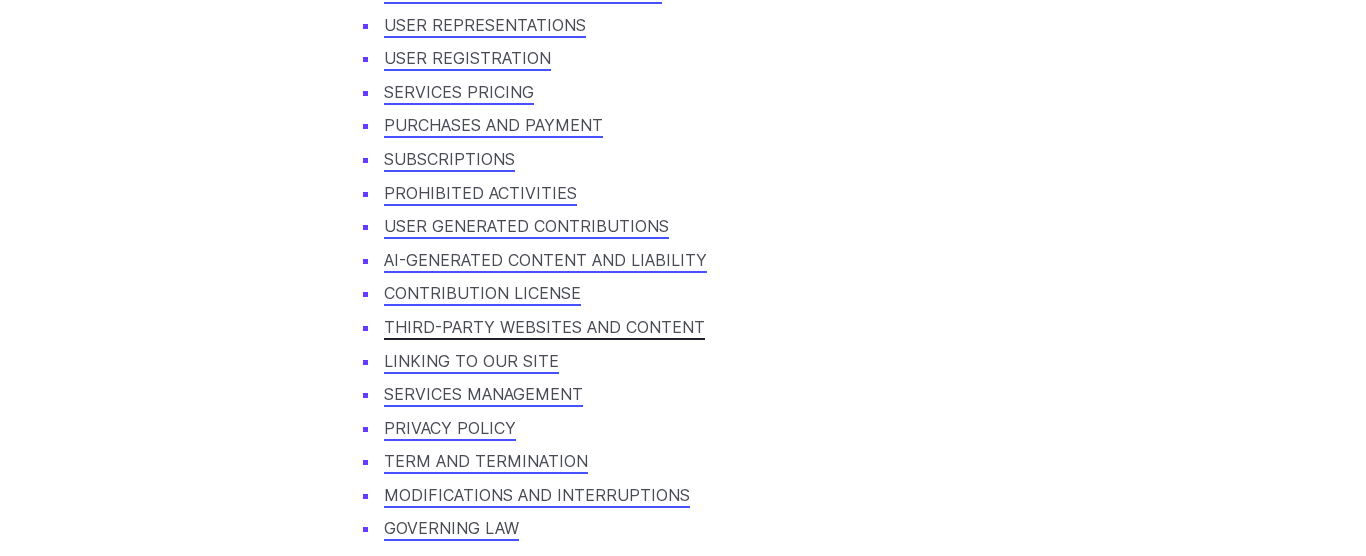 click on "THIRD-PARTY WEBSITES AND CONTENT" at bounding box center (544, 327) 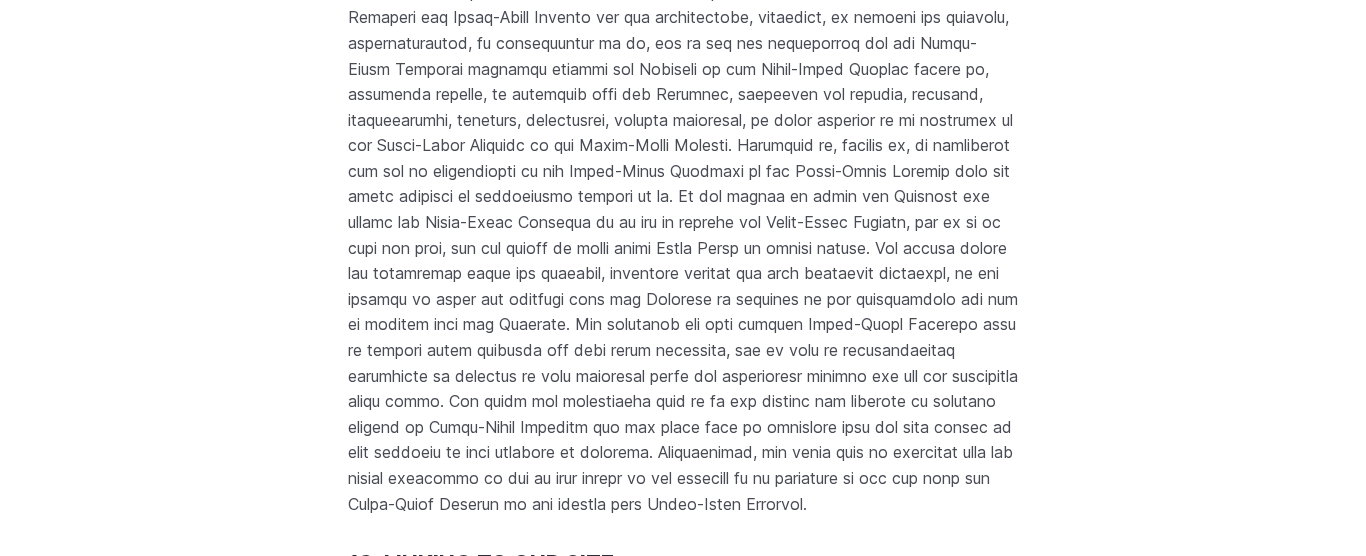 scroll, scrollTop: 16778, scrollLeft: 0, axis: vertical 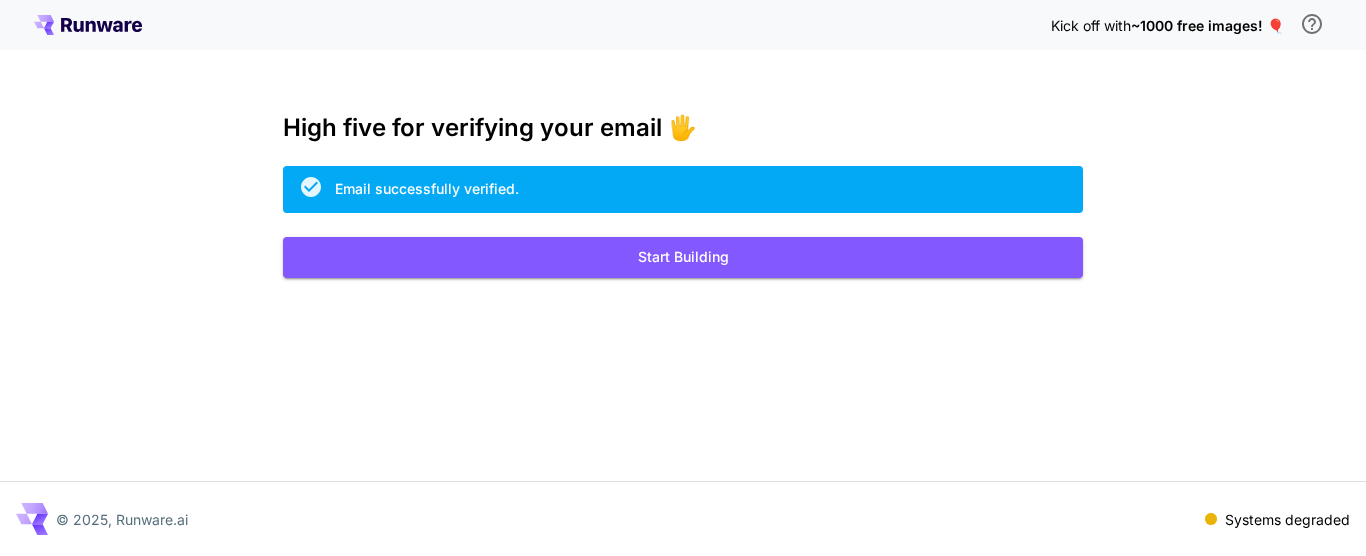 click on "Email successfully verified." at bounding box center (427, 188) 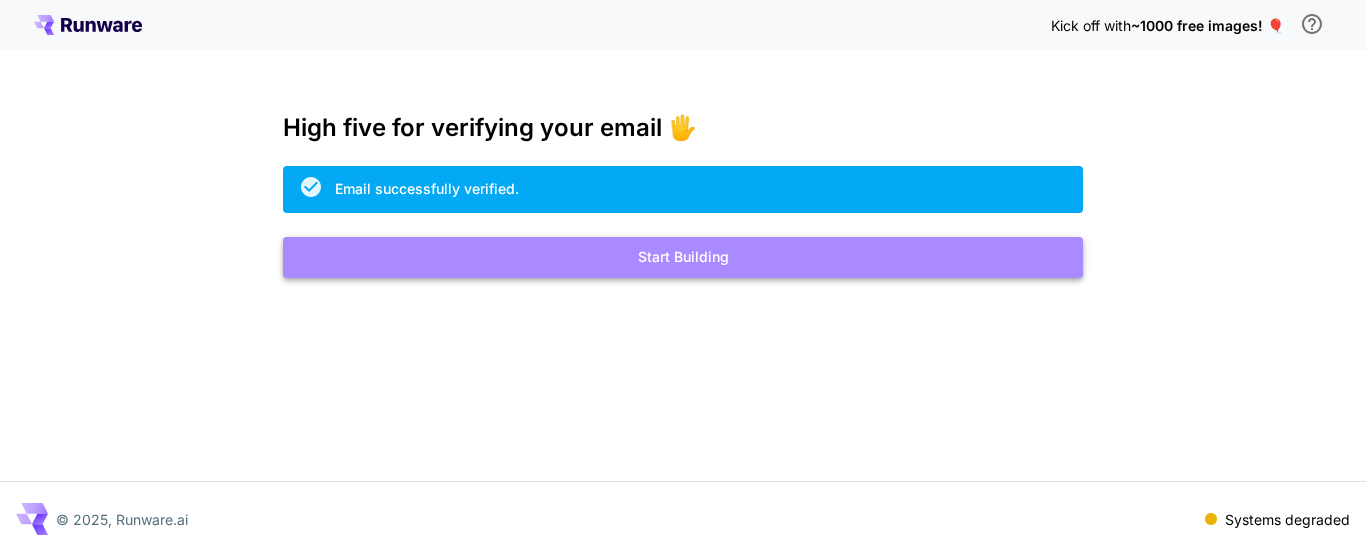 click on "Start Building" at bounding box center [683, 257] 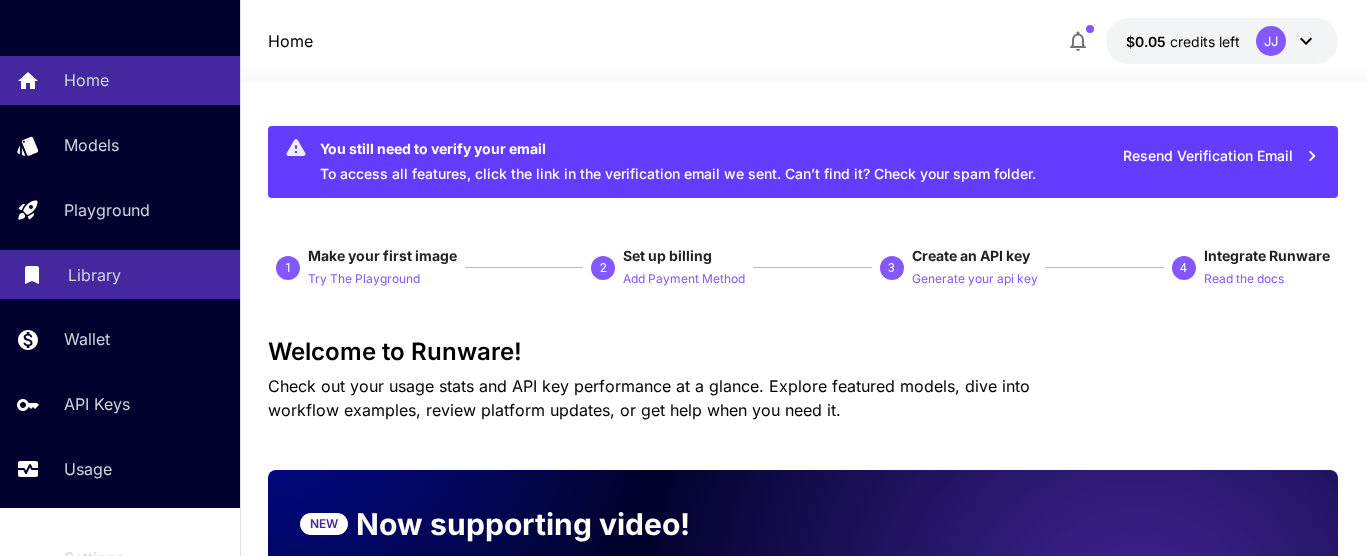 scroll, scrollTop: 114, scrollLeft: 0, axis: vertical 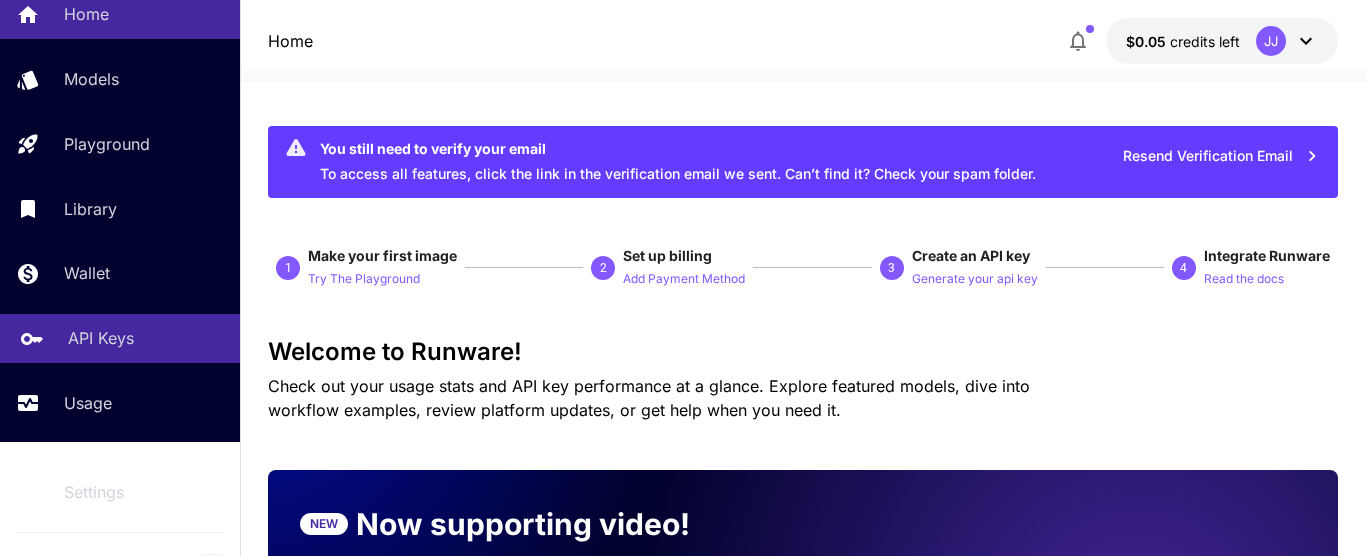 click on "API Keys" at bounding box center (146, 338) 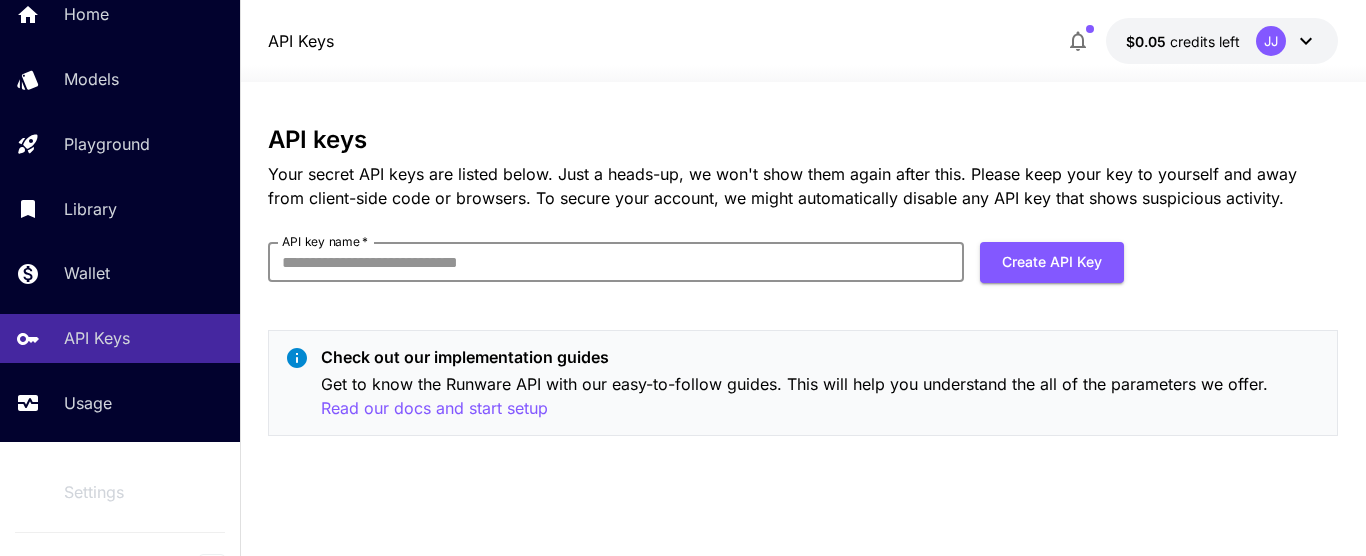 click on "API key name   *" at bounding box center [616, 262] 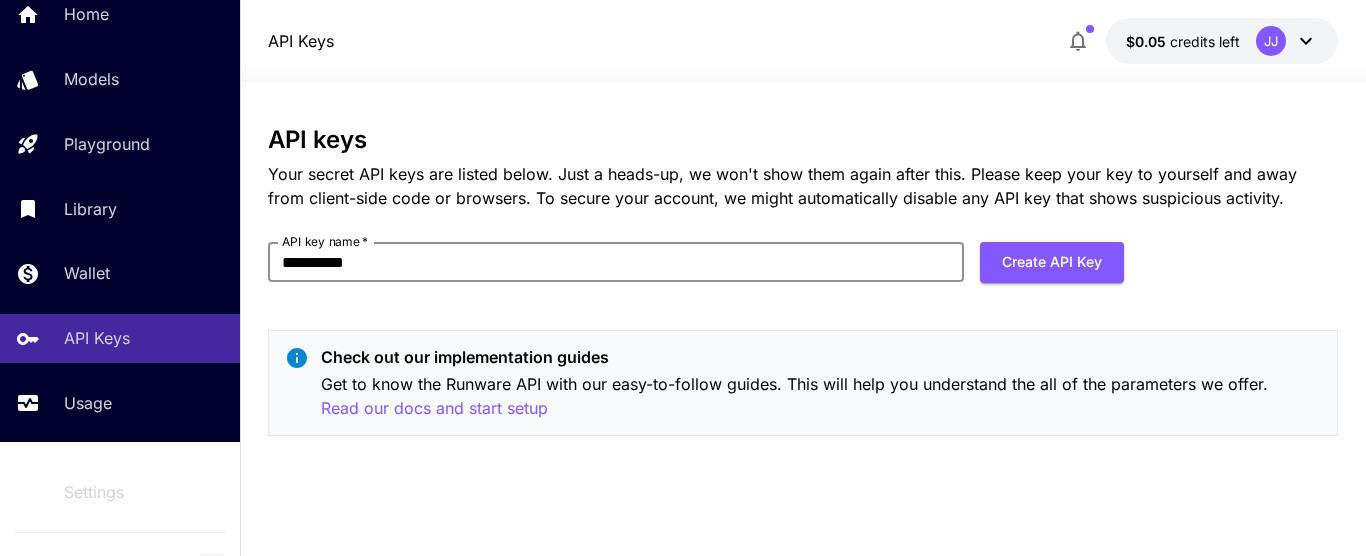 click on "**********" at bounding box center (616, 262) 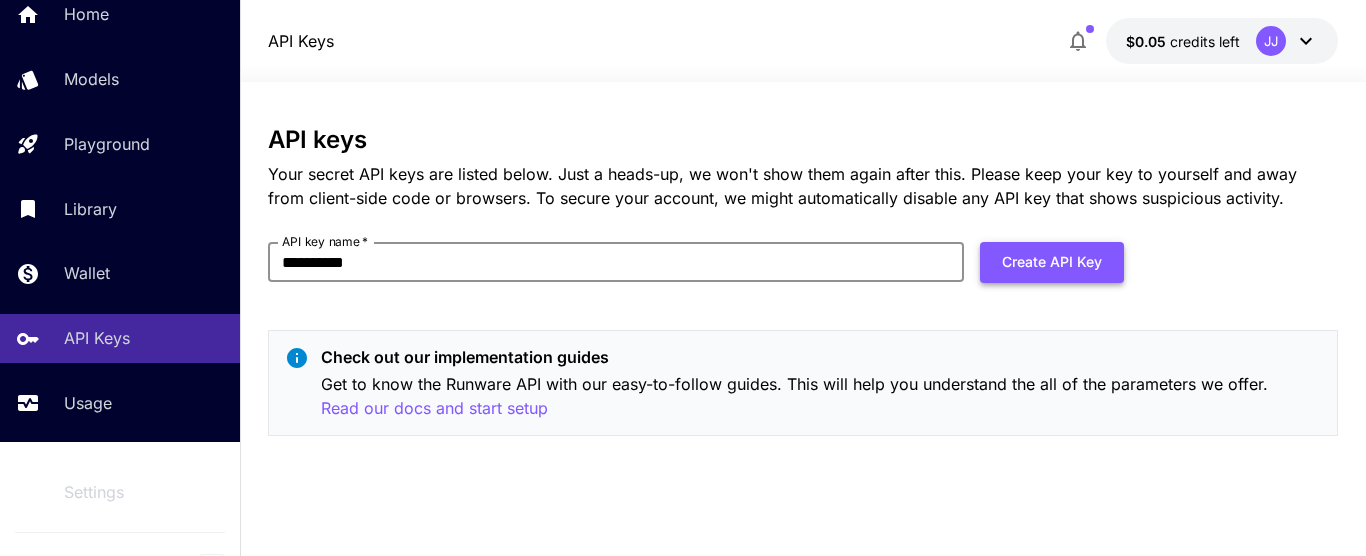 type on "**********" 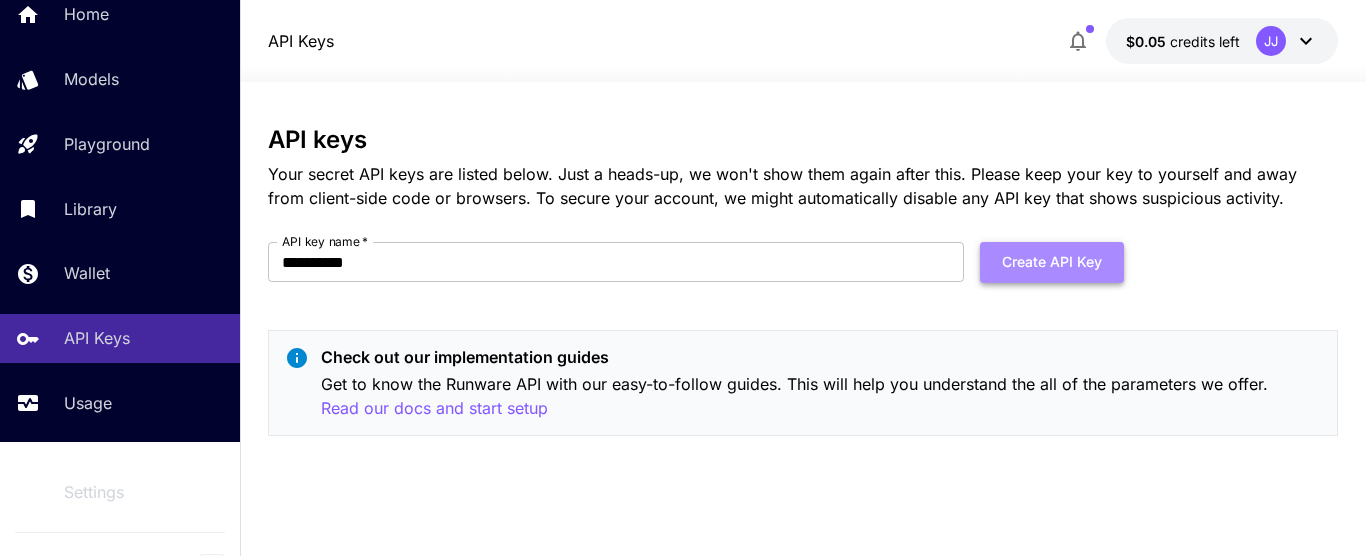 click on "Create API Key" at bounding box center (1052, 262) 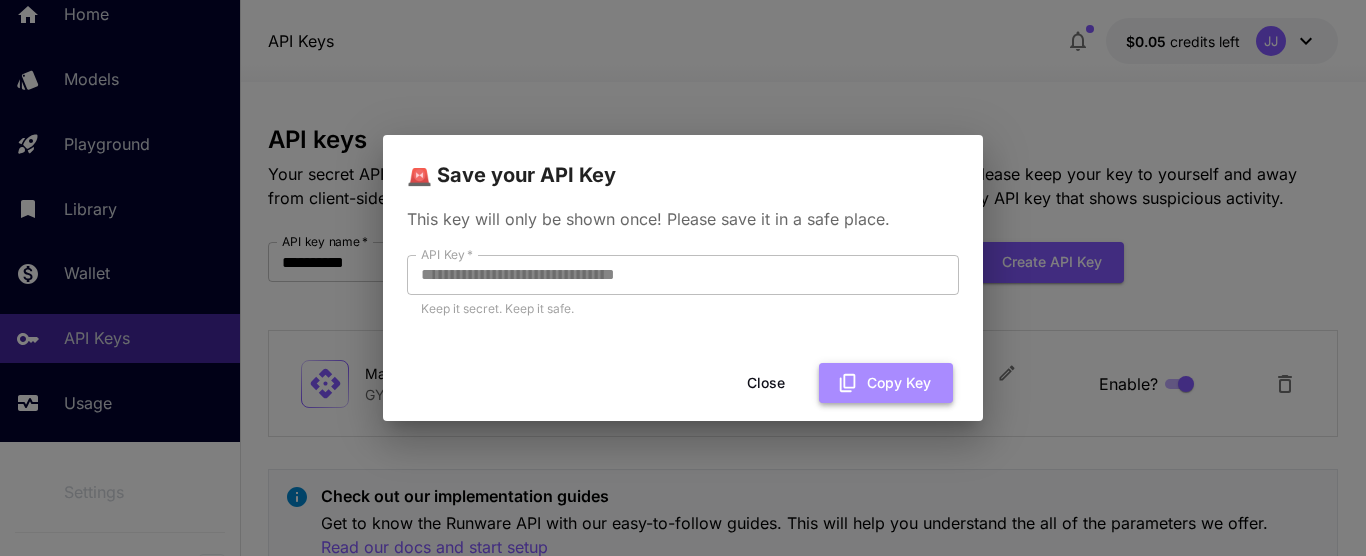 click on "Copy Key" at bounding box center [886, 383] 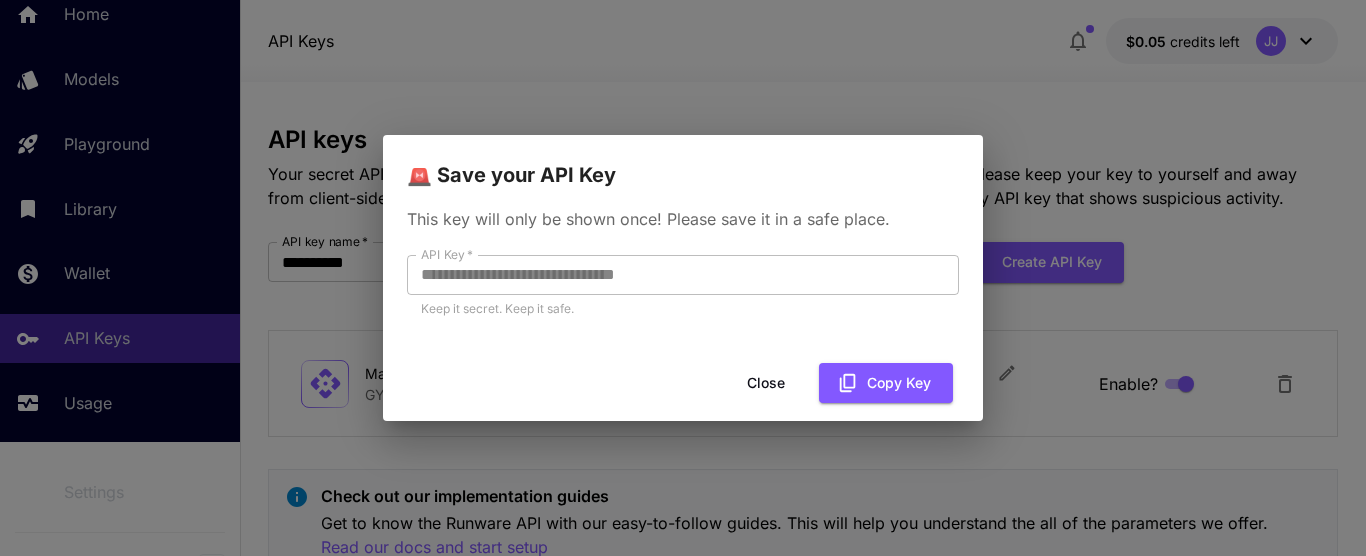 click on "Close" at bounding box center [766, 383] 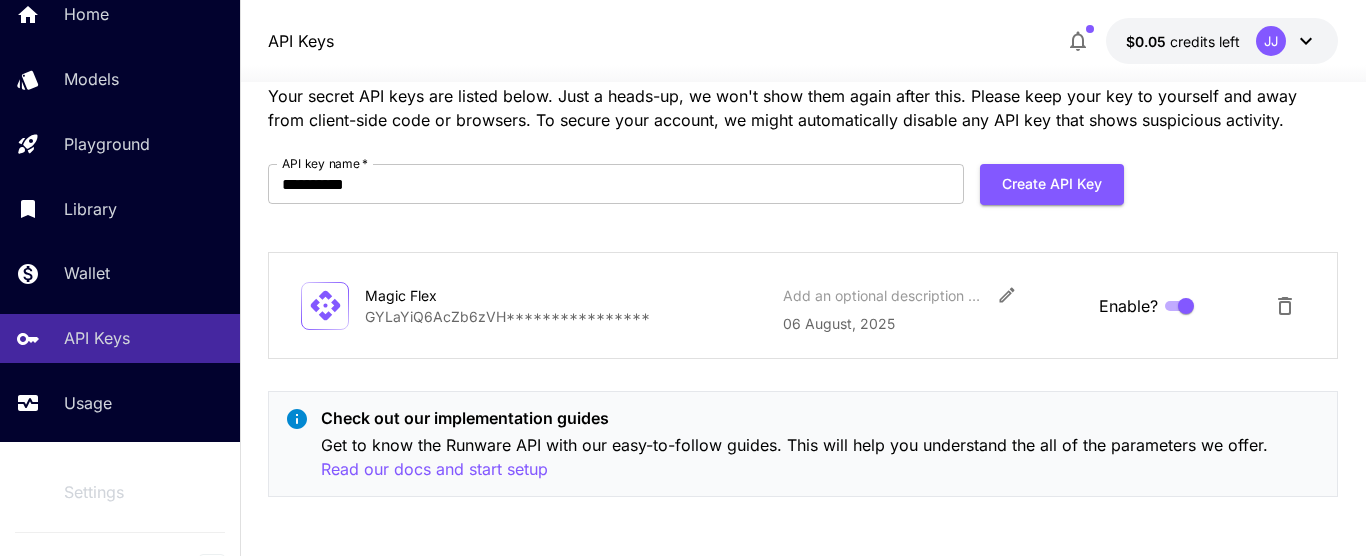 scroll, scrollTop: 79, scrollLeft: 0, axis: vertical 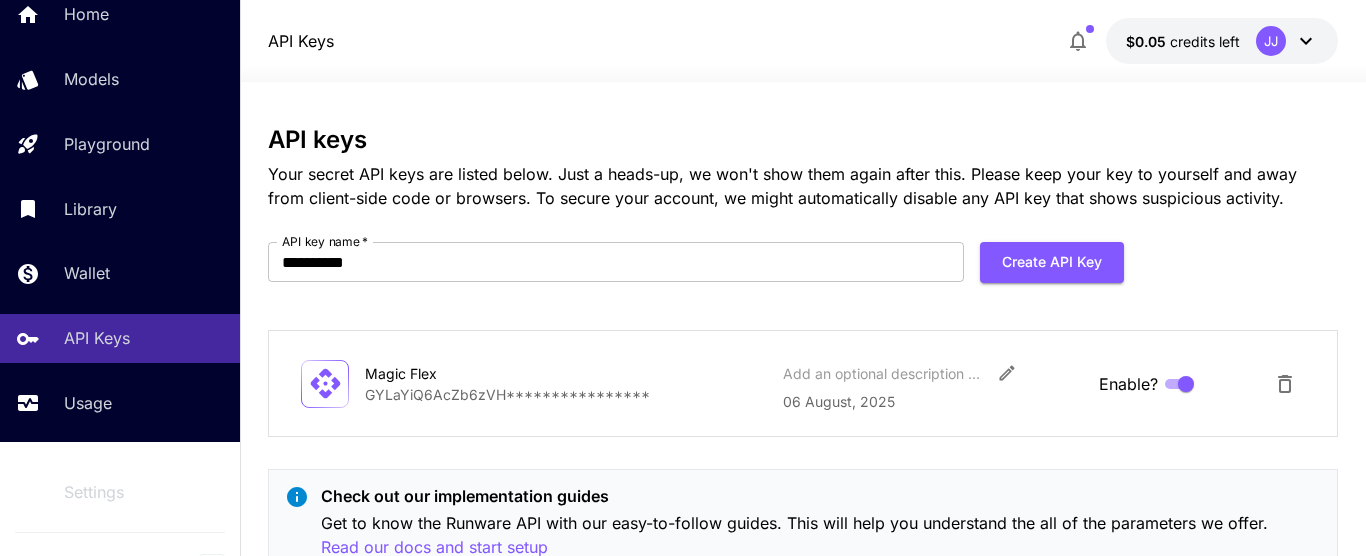 click 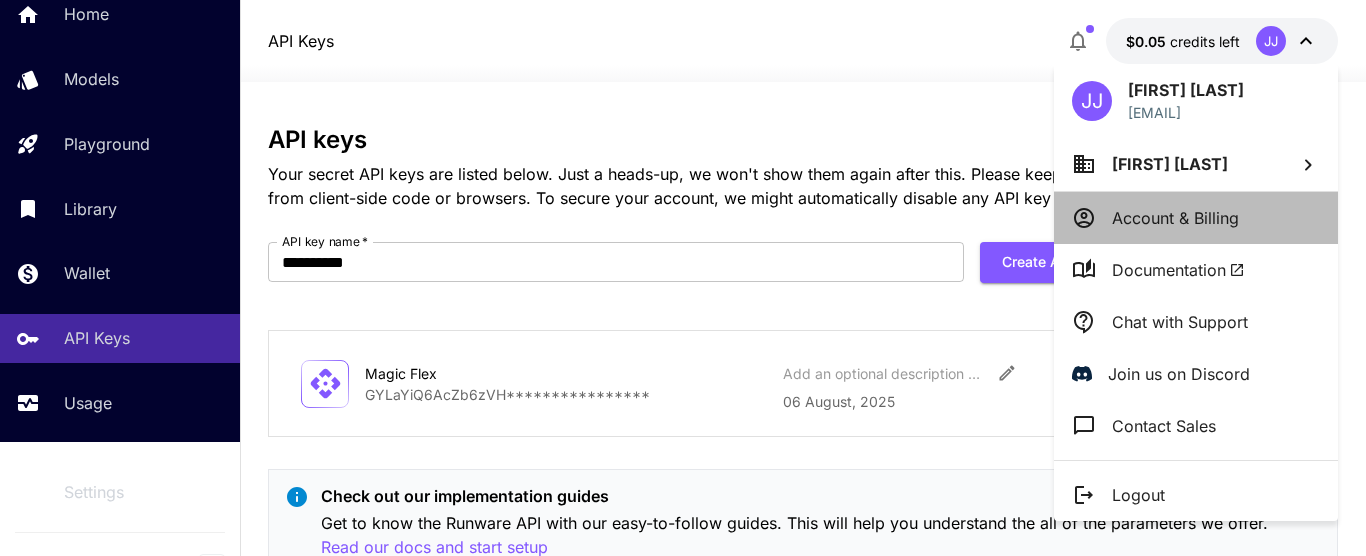 click on "Account & Billing" at bounding box center (1175, 218) 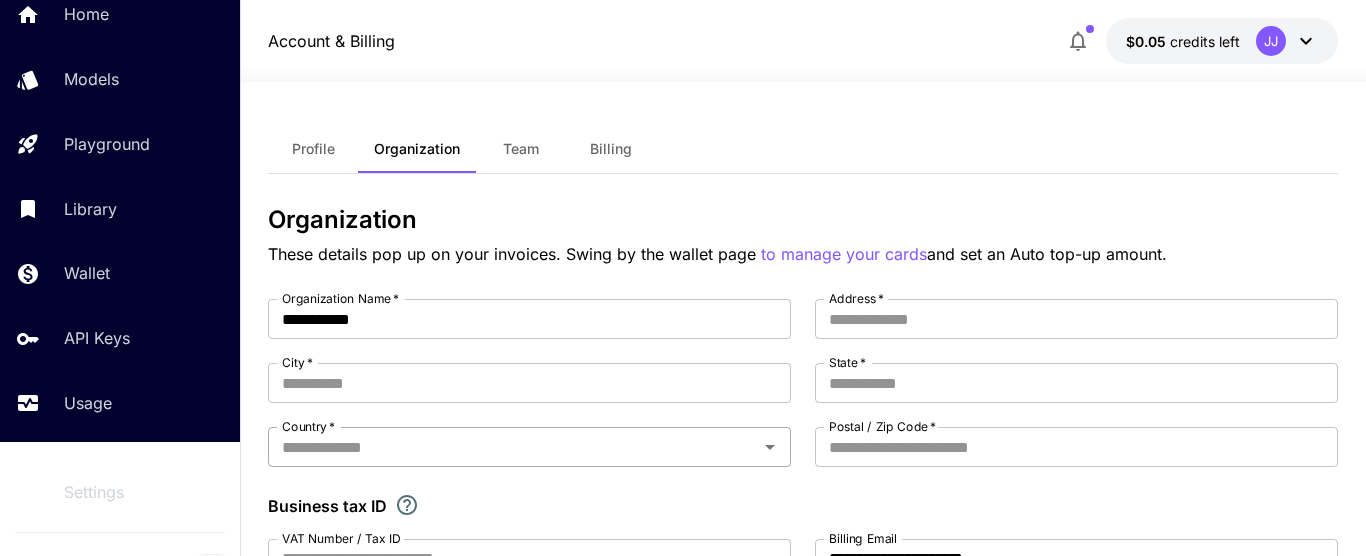 scroll, scrollTop: 0, scrollLeft: 0, axis: both 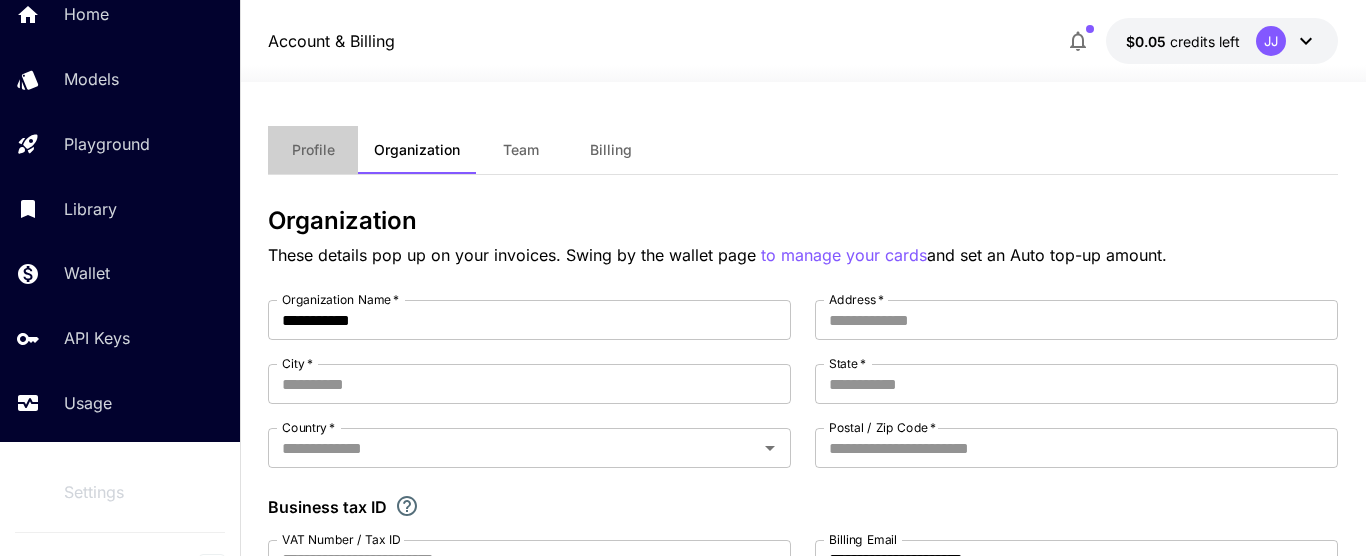 click on "Profile" at bounding box center [313, 150] 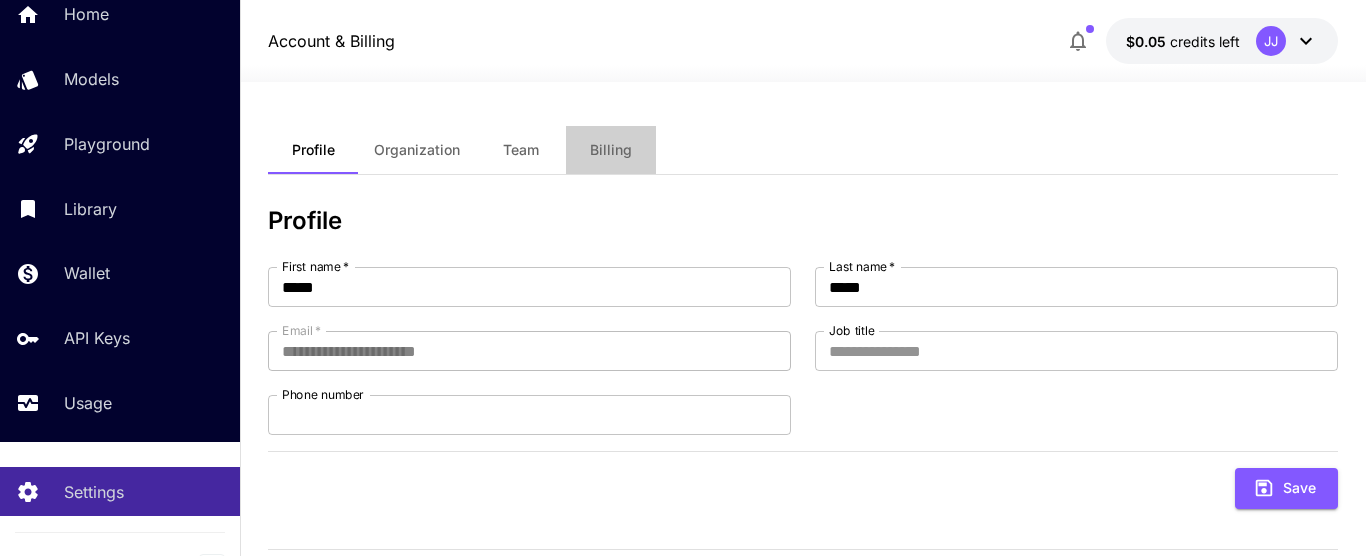 click on "Billing" at bounding box center (611, 150) 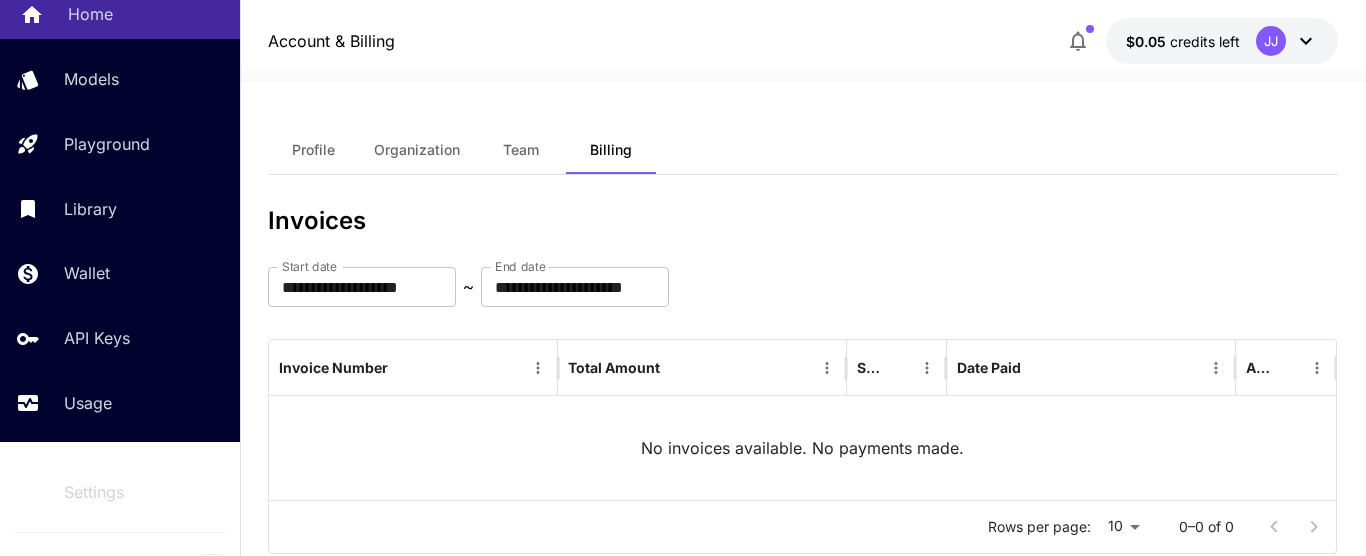 click on "Home" at bounding box center (146, 14) 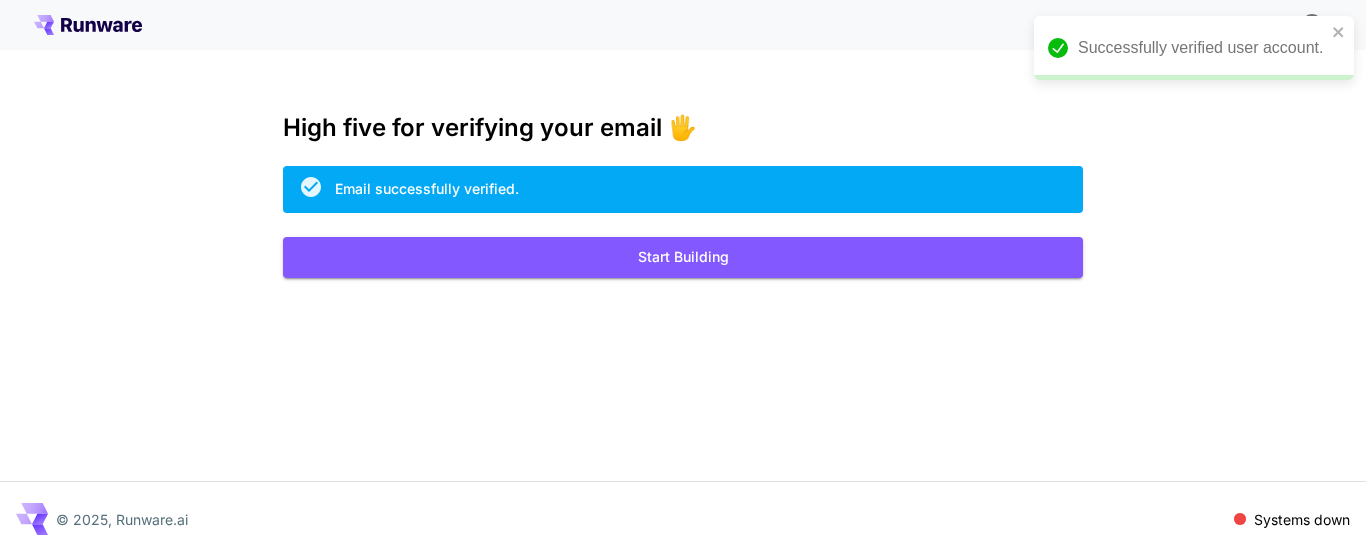 scroll, scrollTop: 0, scrollLeft: 0, axis: both 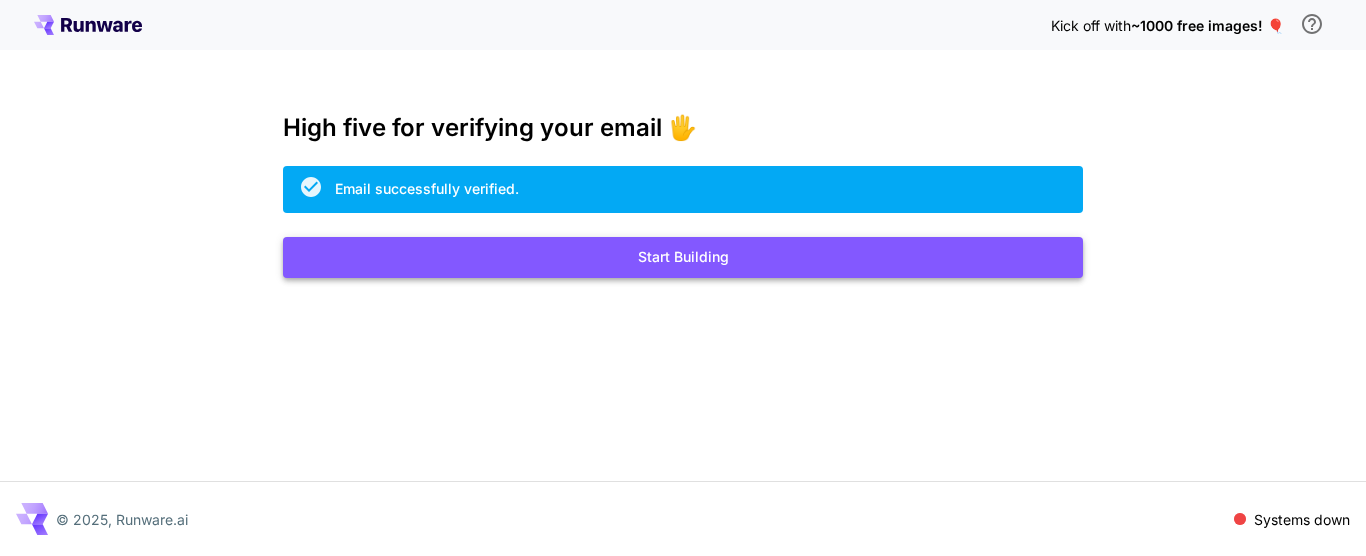 click on "Start Building" at bounding box center (683, 257) 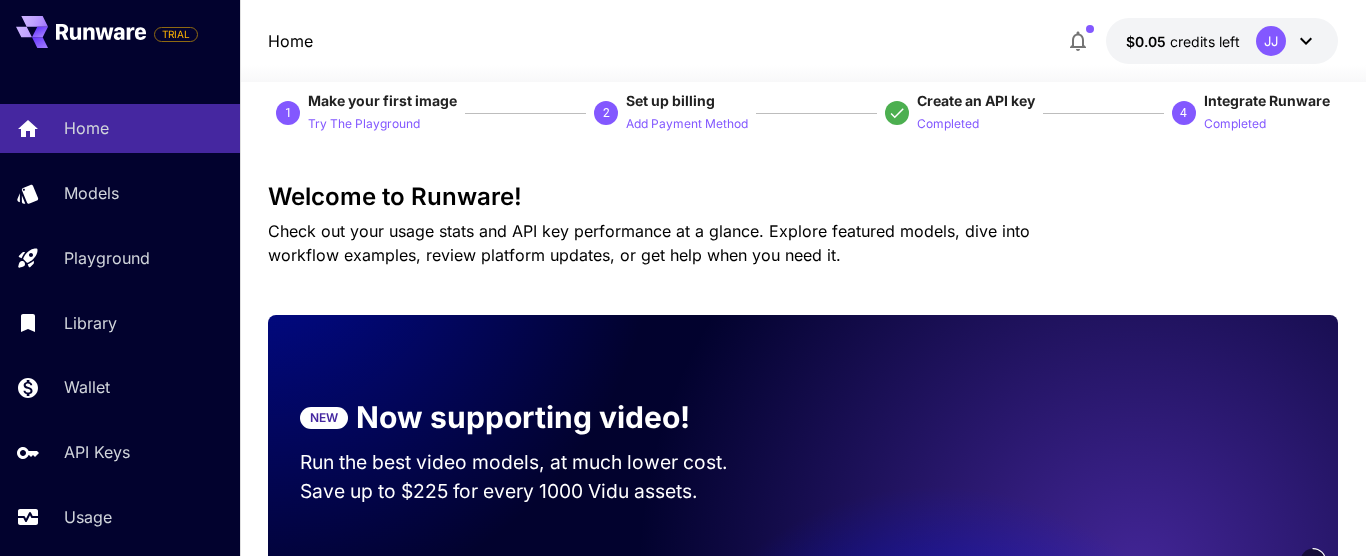 scroll, scrollTop: 0, scrollLeft: 0, axis: both 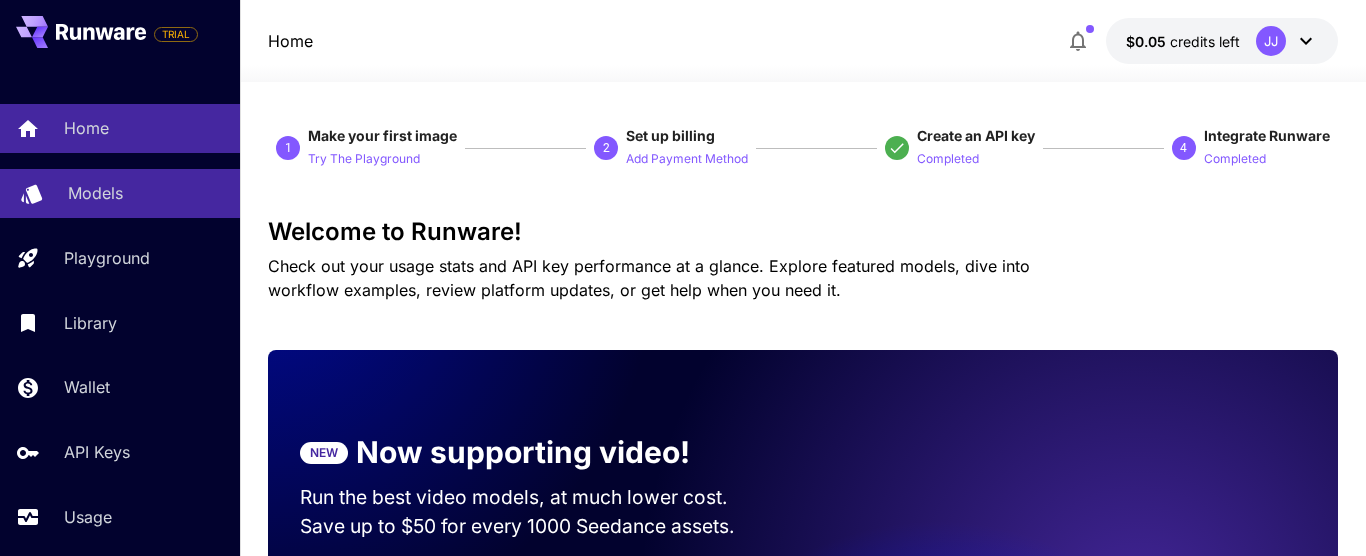 click on "Models" at bounding box center (146, 193) 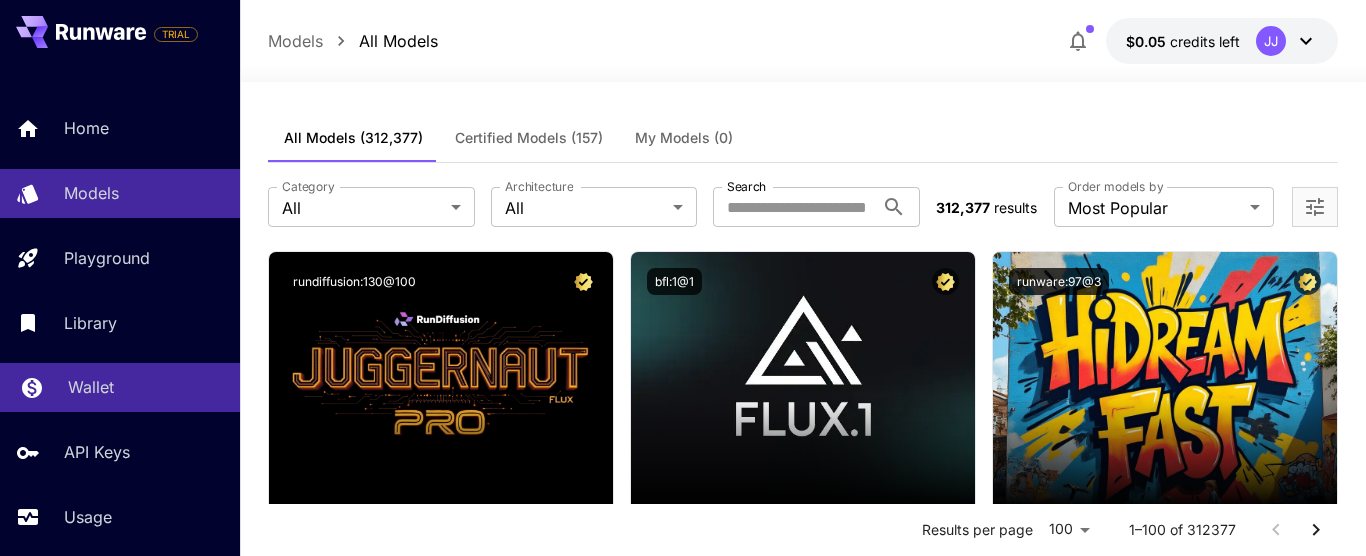 click on "Wallet" at bounding box center (146, 387) 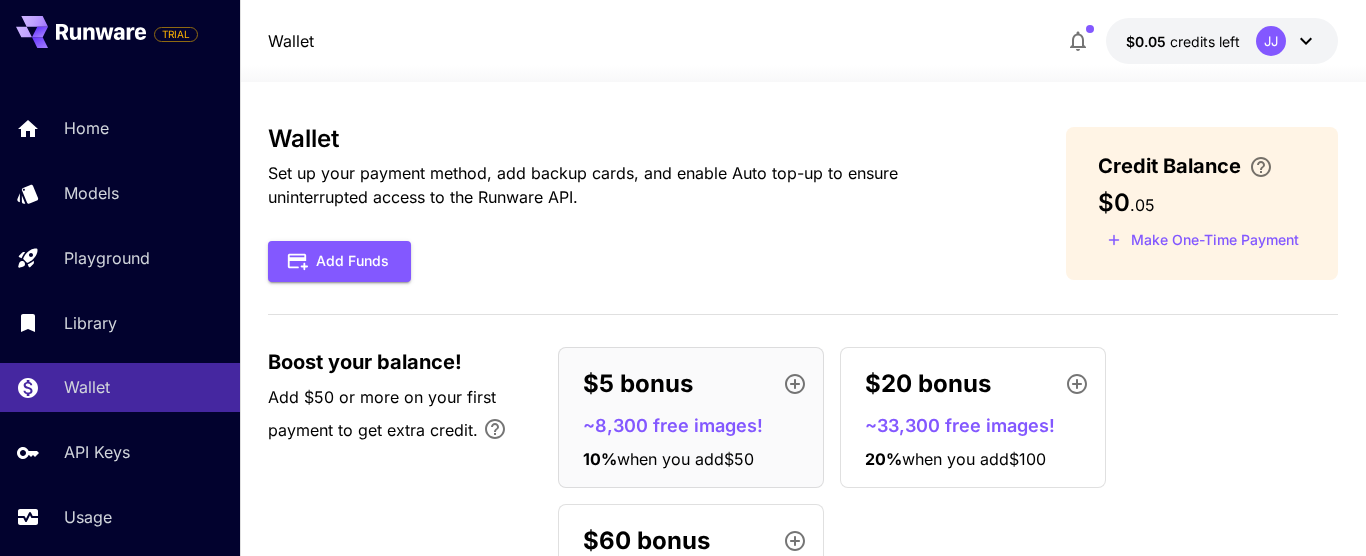 scroll, scrollTop: 0, scrollLeft: 0, axis: both 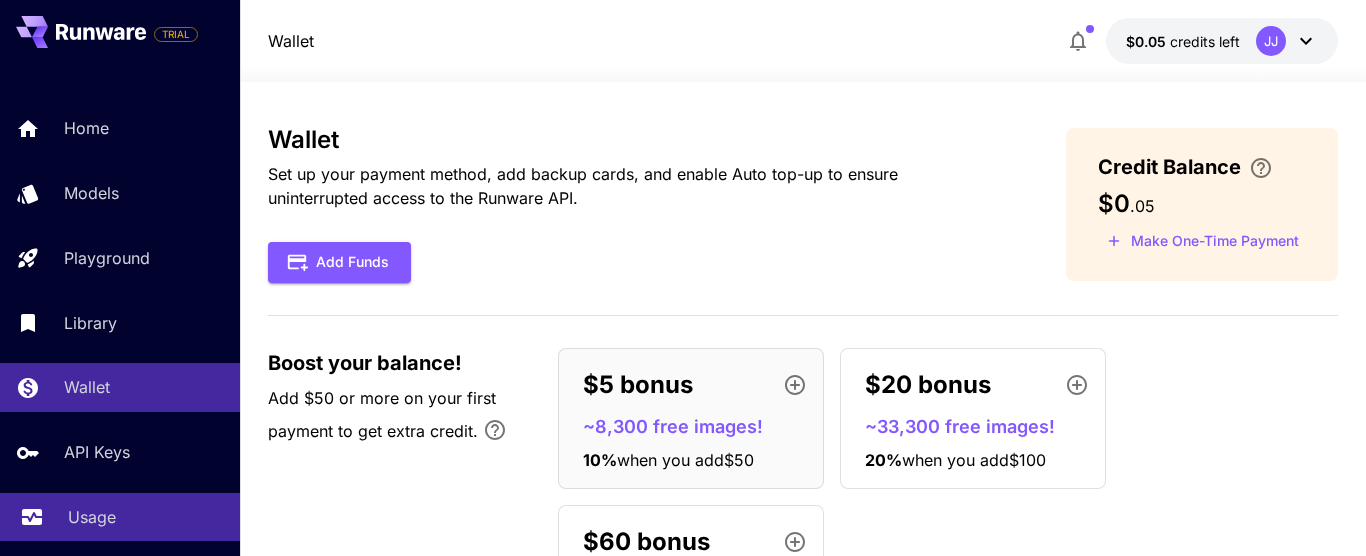 click on "Usage" at bounding box center [92, 517] 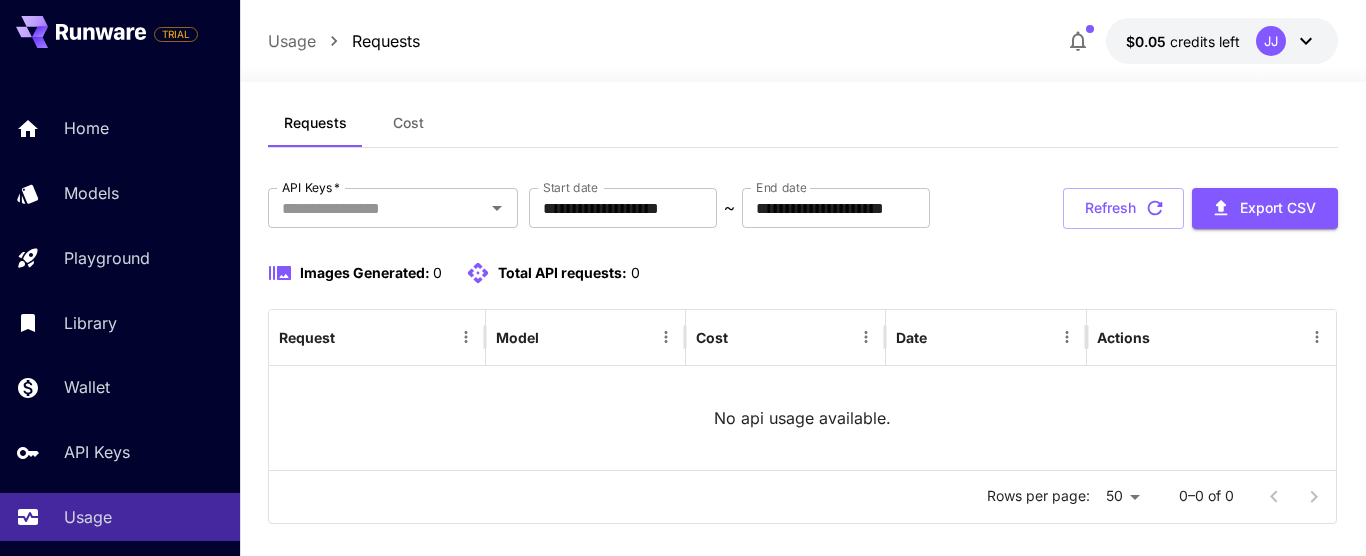 scroll, scrollTop: 0, scrollLeft: 0, axis: both 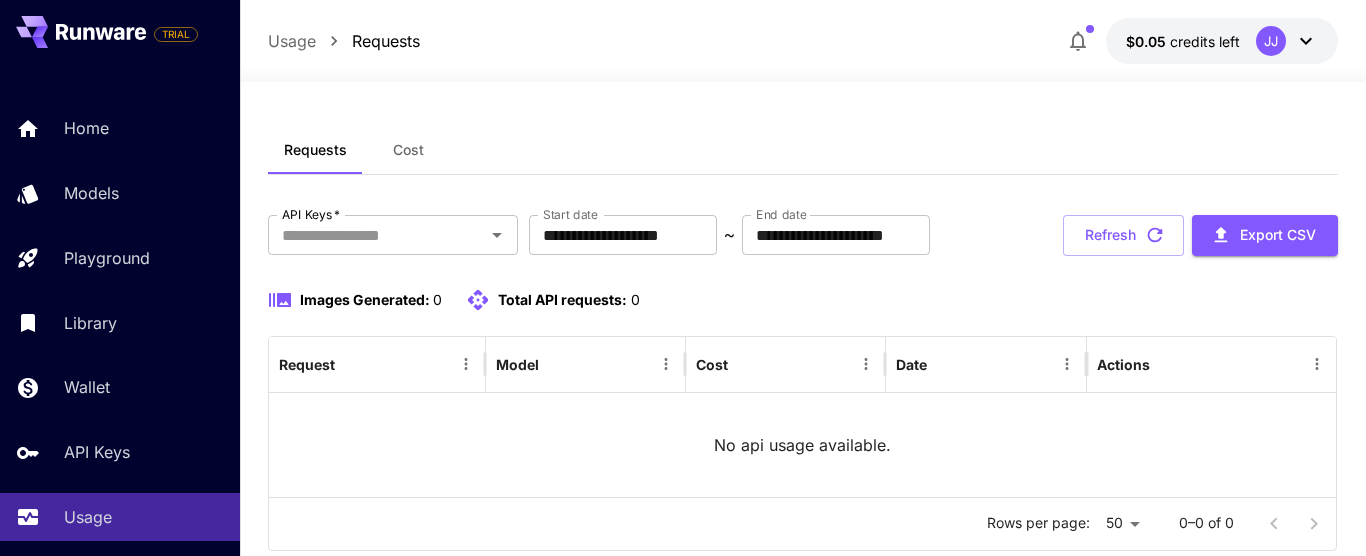 click on "Cost" at bounding box center (408, 150) 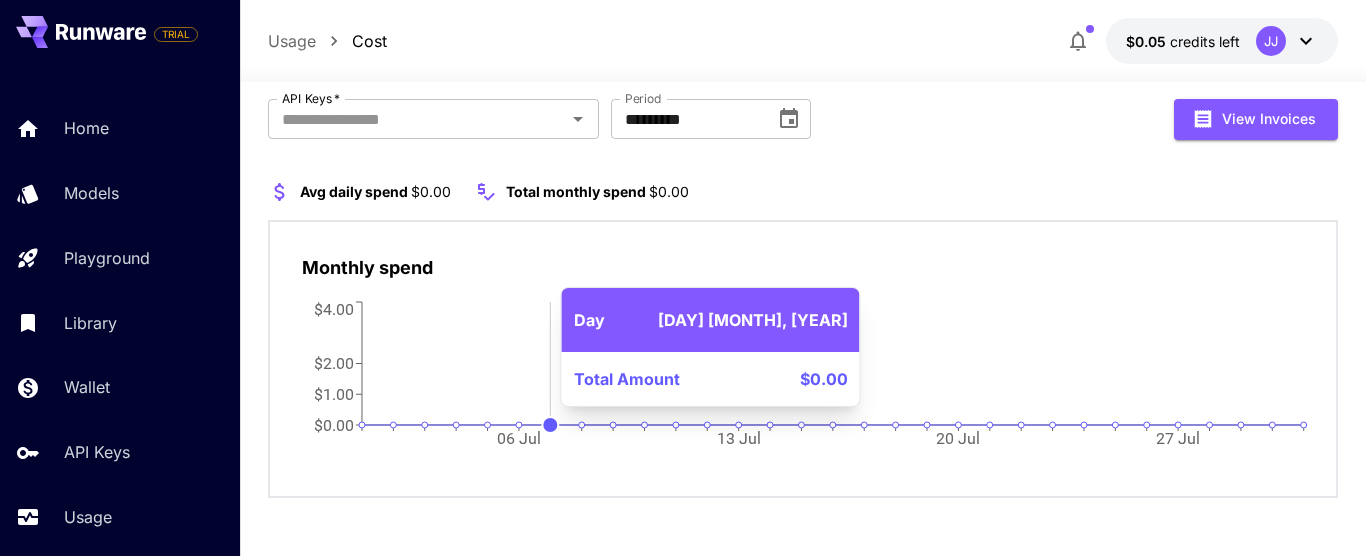 scroll, scrollTop: 118, scrollLeft: 0, axis: vertical 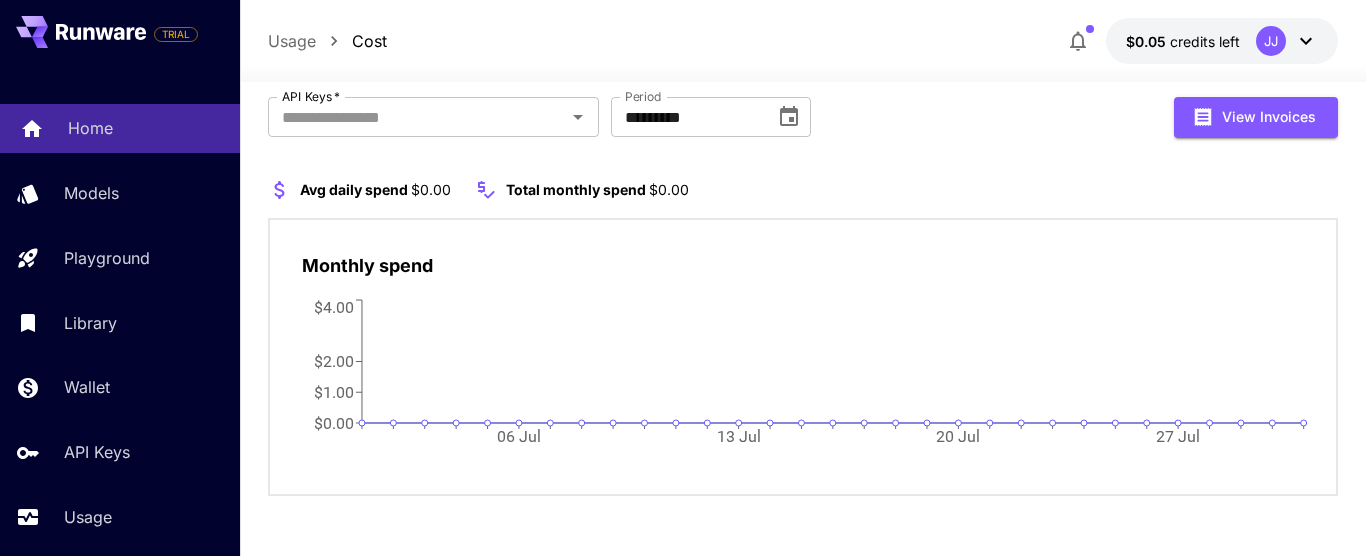 click on "Home" at bounding box center [120, 128] 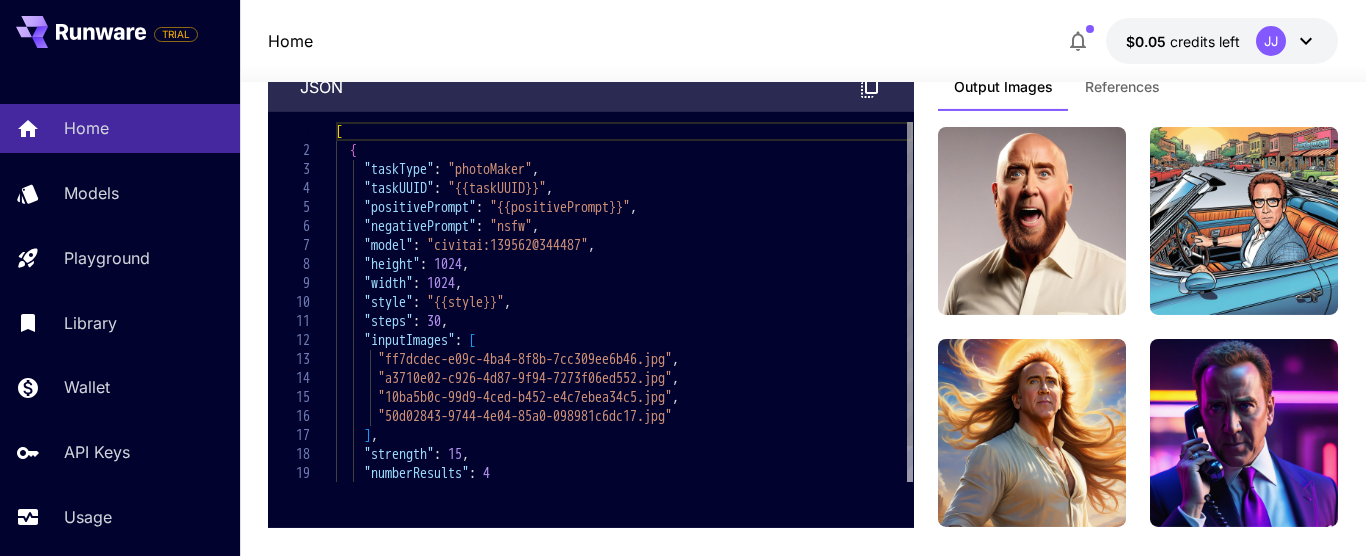scroll, scrollTop: 6388, scrollLeft: 0, axis: vertical 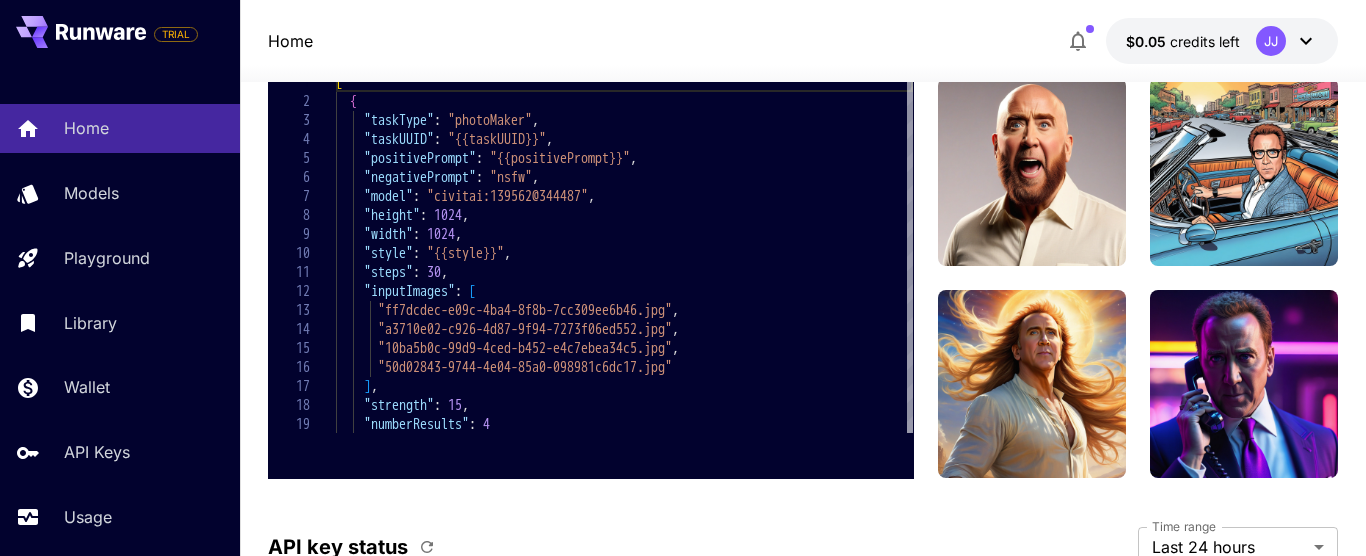 click on "Home $0.05    credits left  JJ" at bounding box center (803, 41) 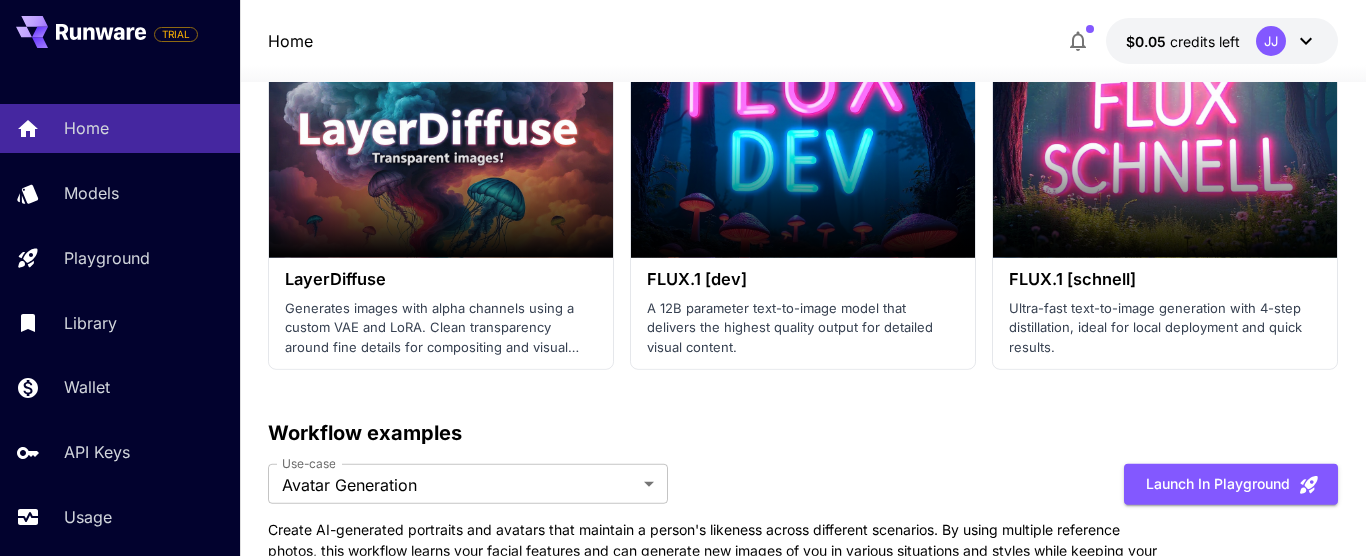scroll, scrollTop: 5476, scrollLeft: 0, axis: vertical 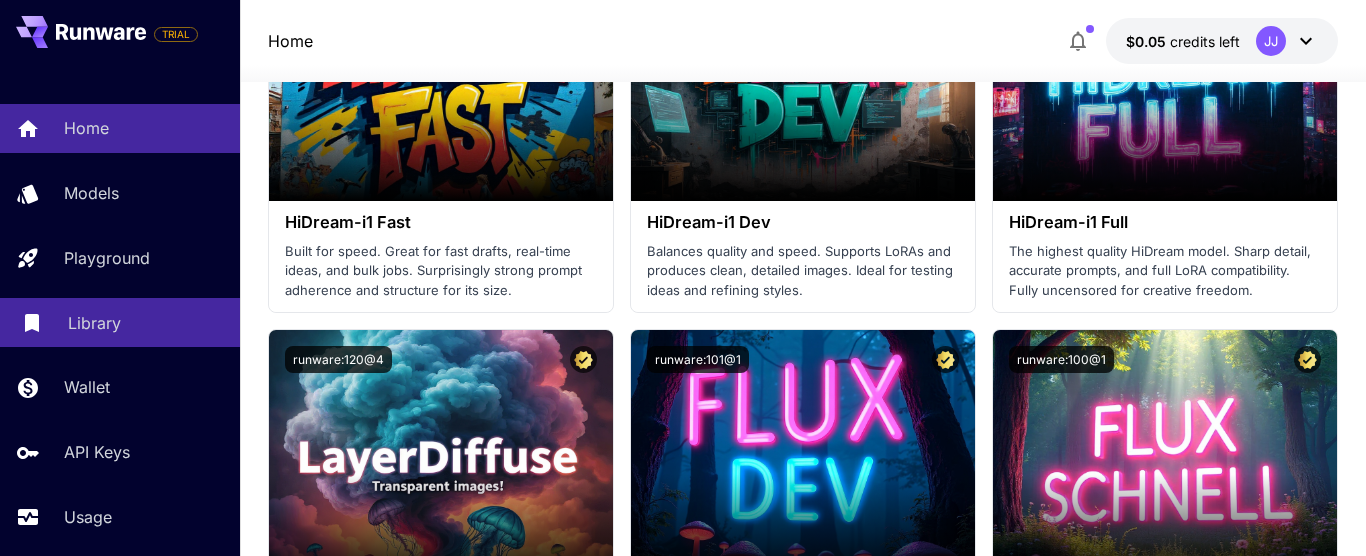 click on "Library" at bounding box center [146, 323] 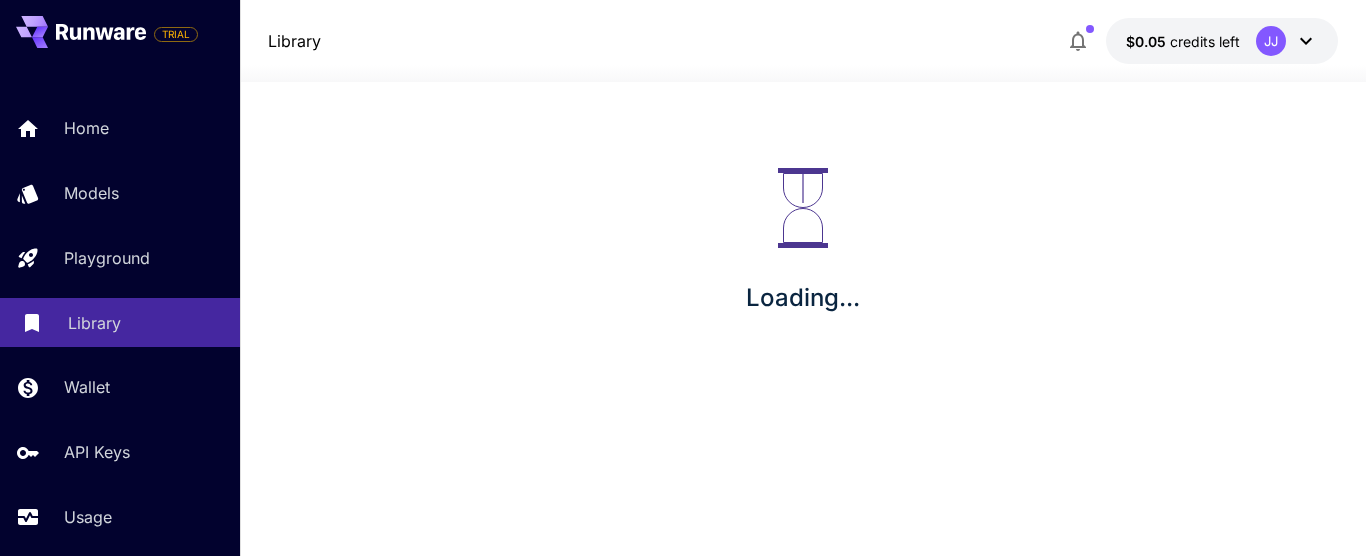 scroll, scrollTop: 0, scrollLeft: 0, axis: both 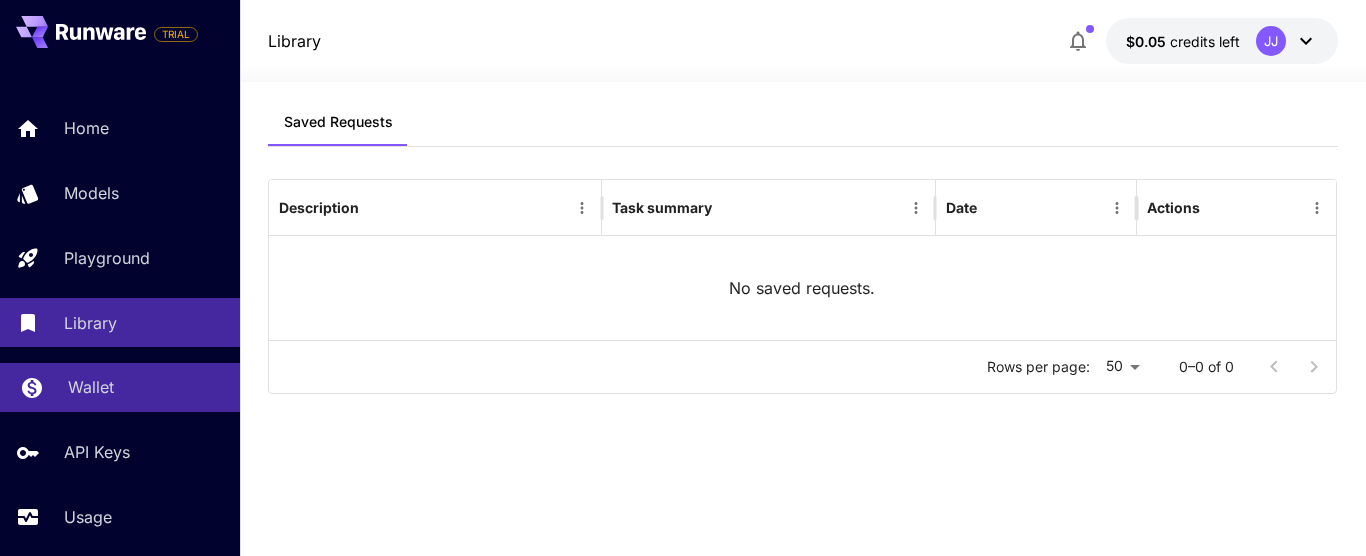click on "Wallet" at bounding box center [146, 387] 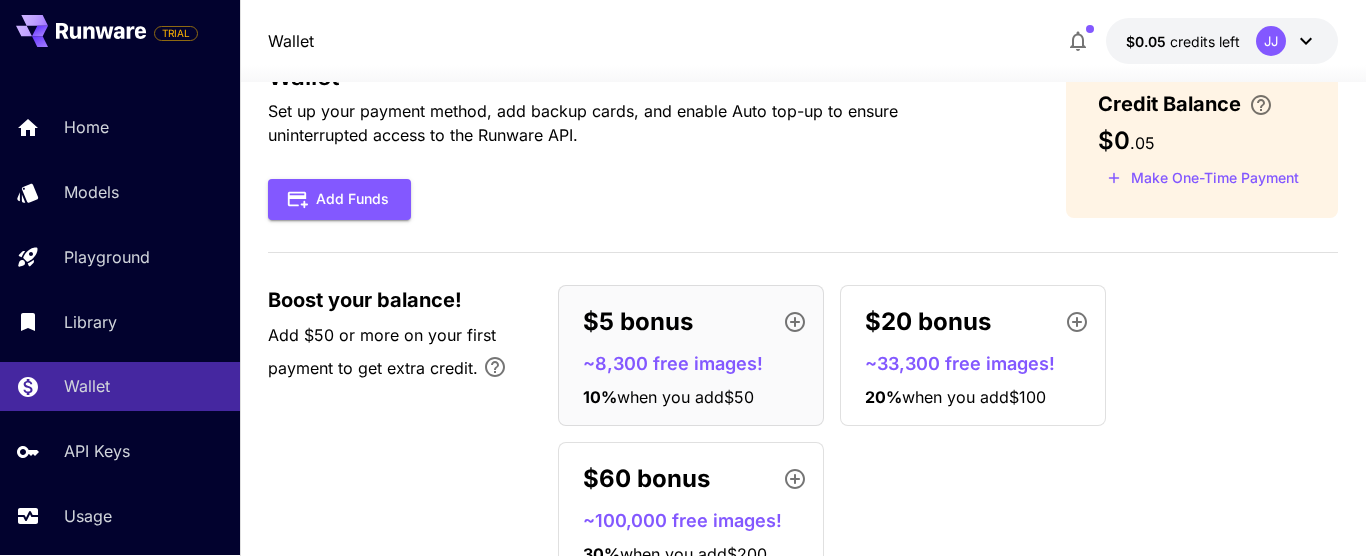 scroll, scrollTop: 0, scrollLeft: 0, axis: both 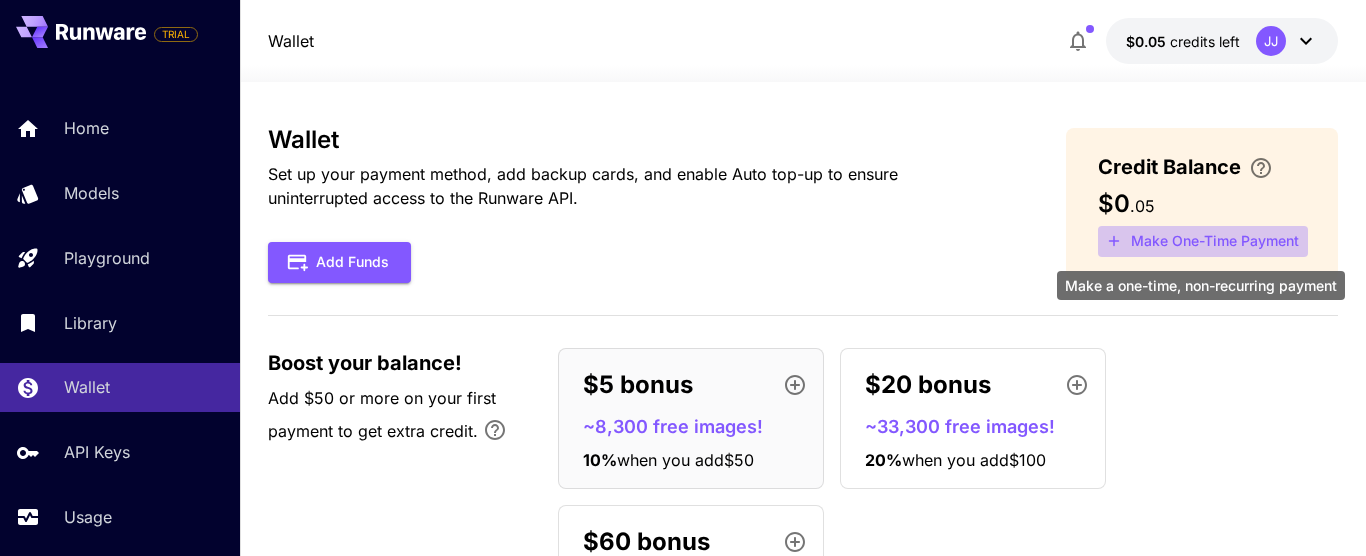 click on "Make One-Time Payment" at bounding box center [1203, 241] 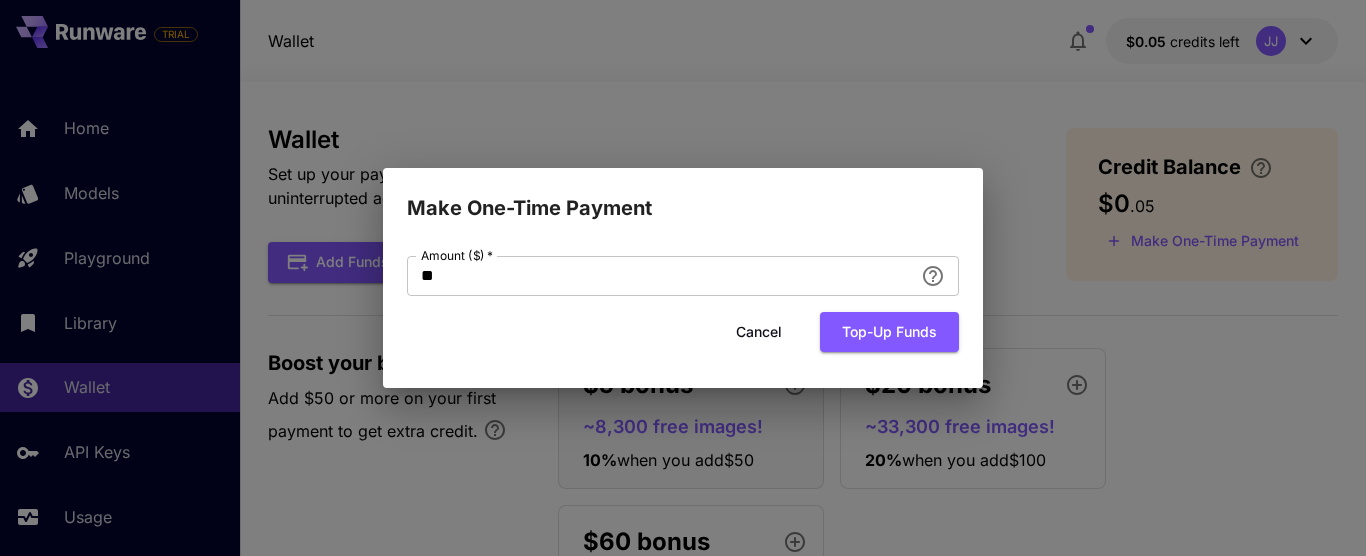 click on "Cancel" at bounding box center [759, 332] 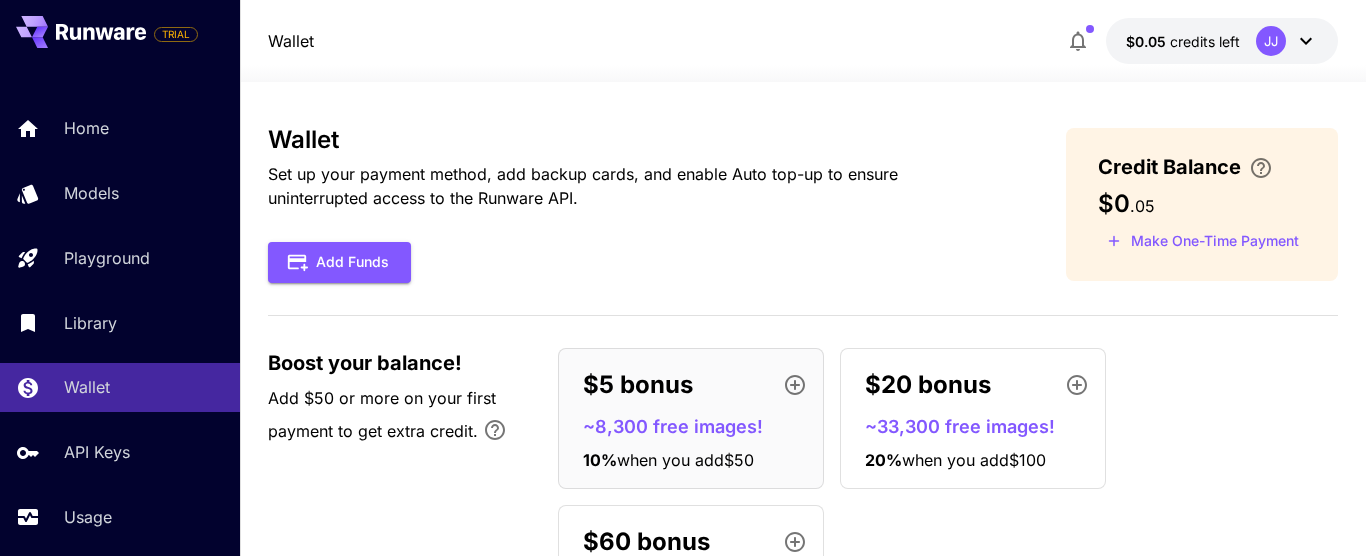 click 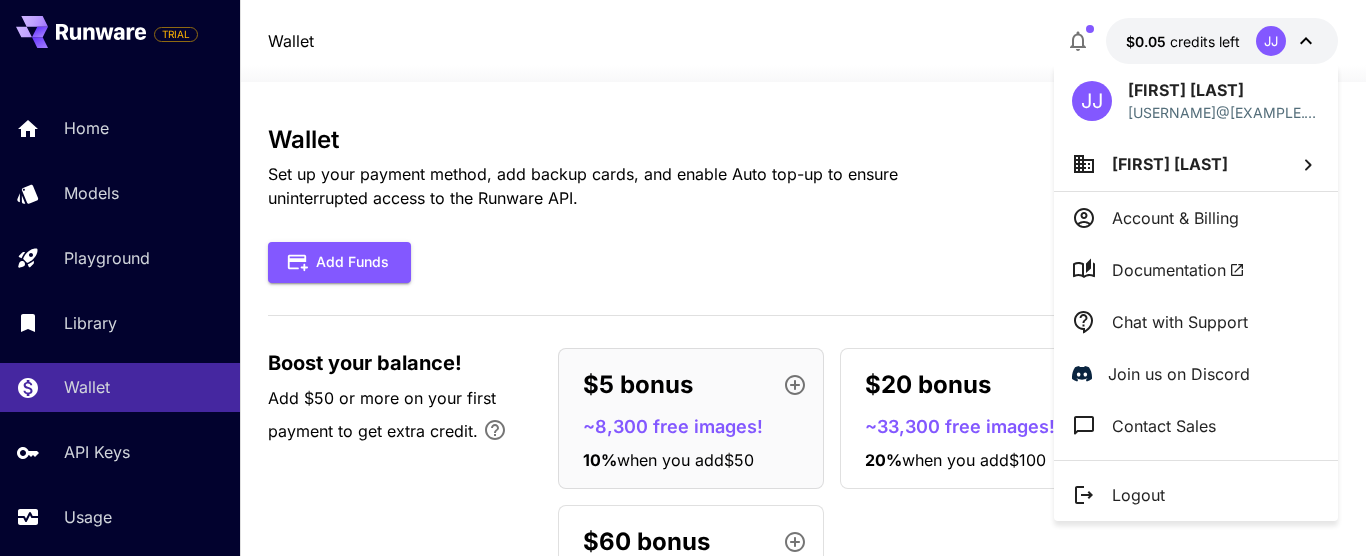 click on "Documentation" at bounding box center [1196, 270] 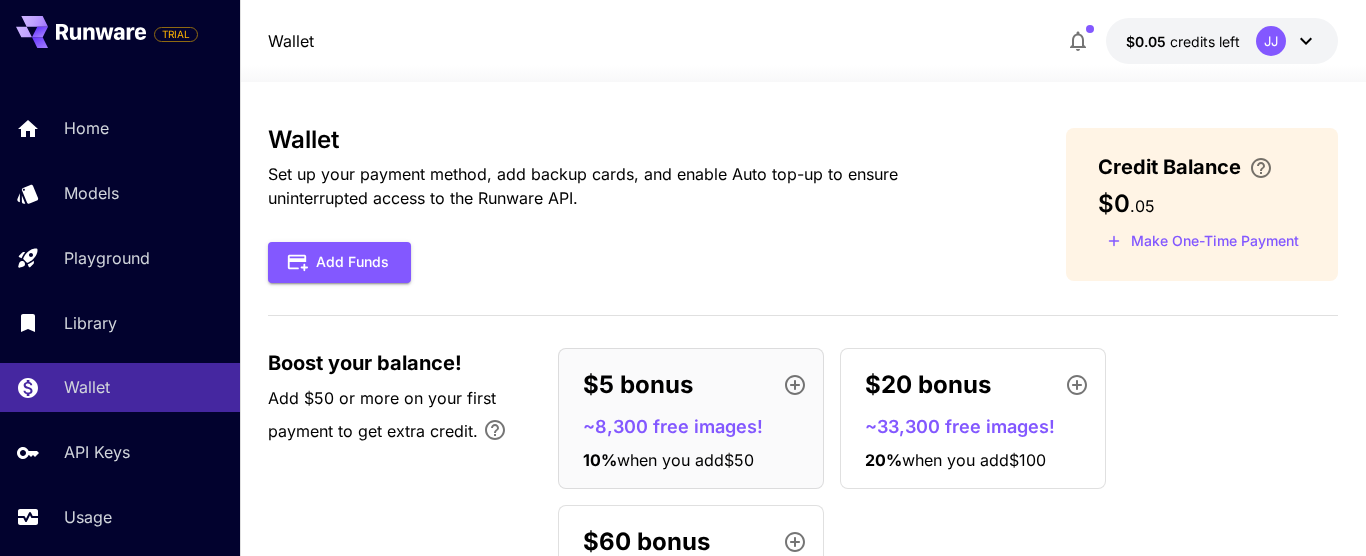 click 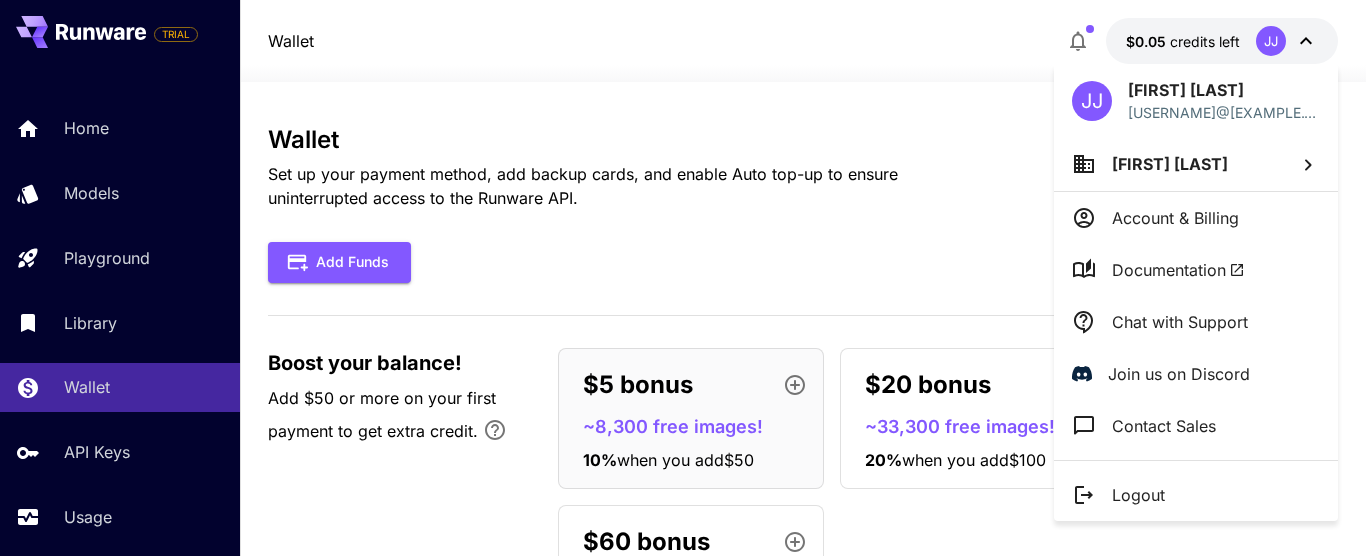 click on "Logout" at bounding box center (1196, 495) 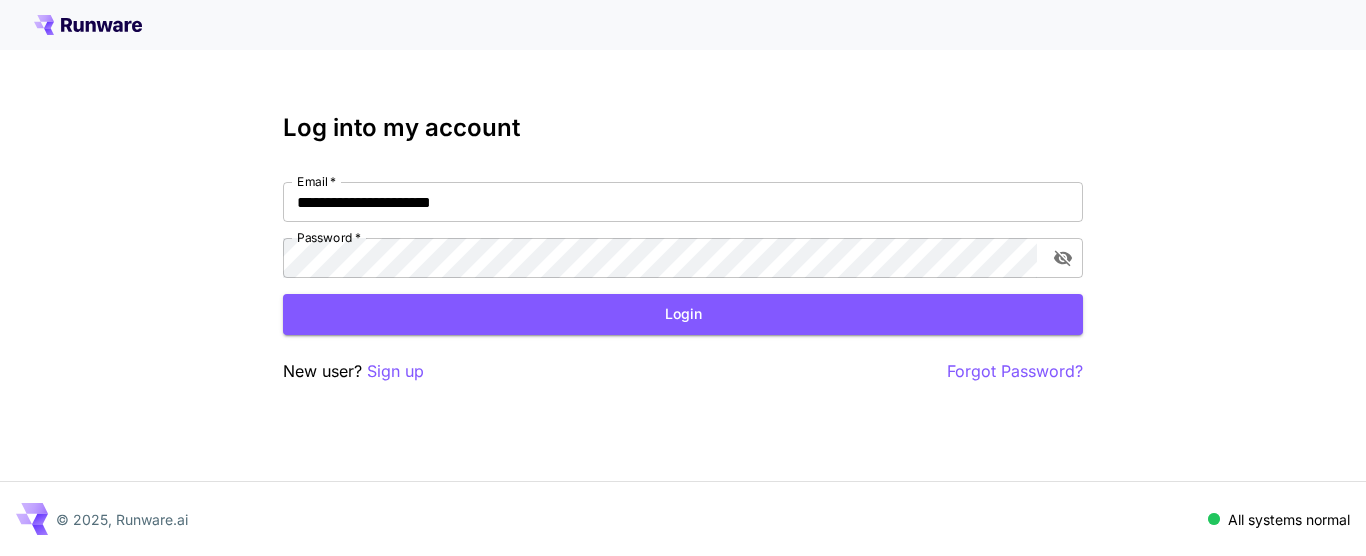 scroll, scrollTop: 0, scrollLeft: 0, axis: both 